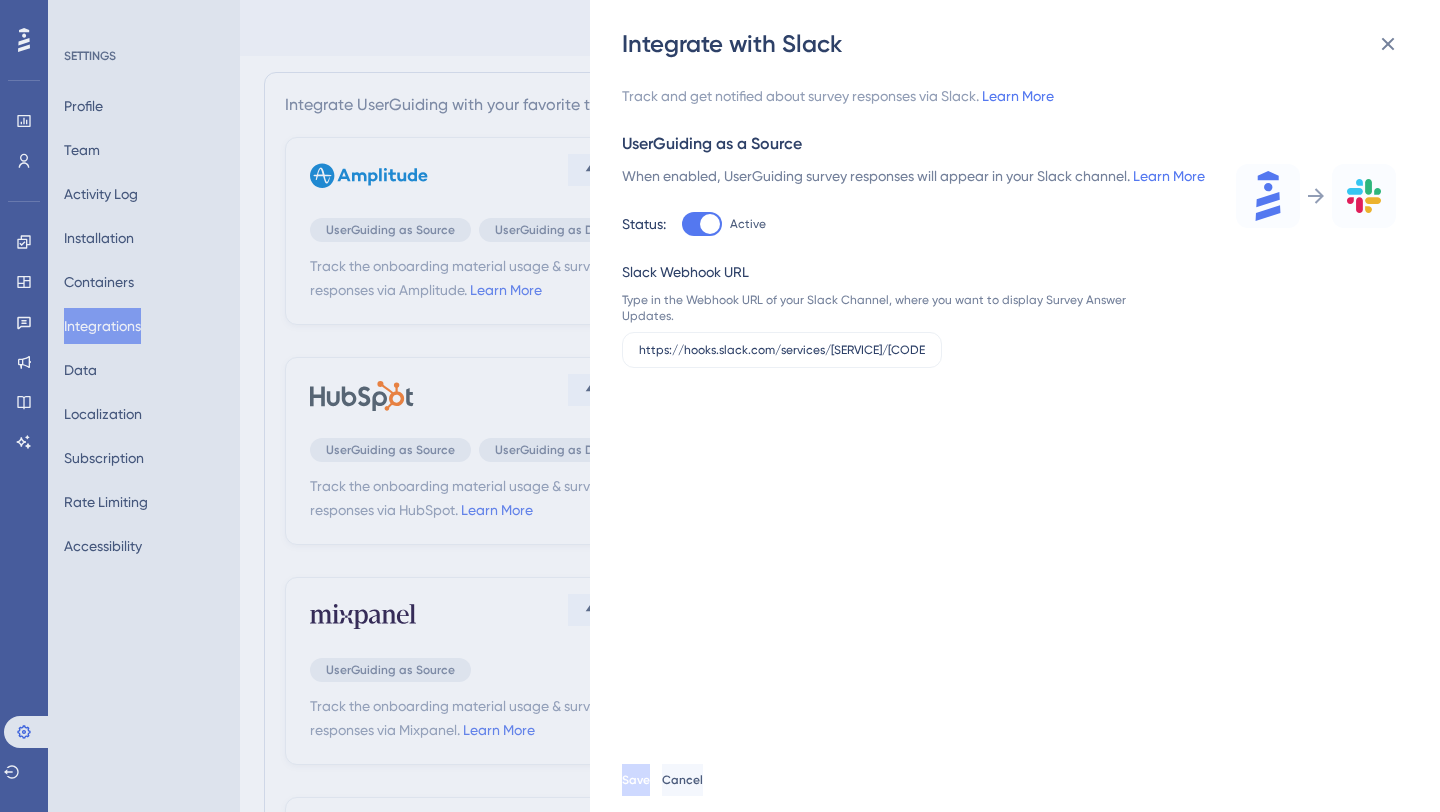 scroll, scrollTop: 0, scrollLeft: 0, axis: both 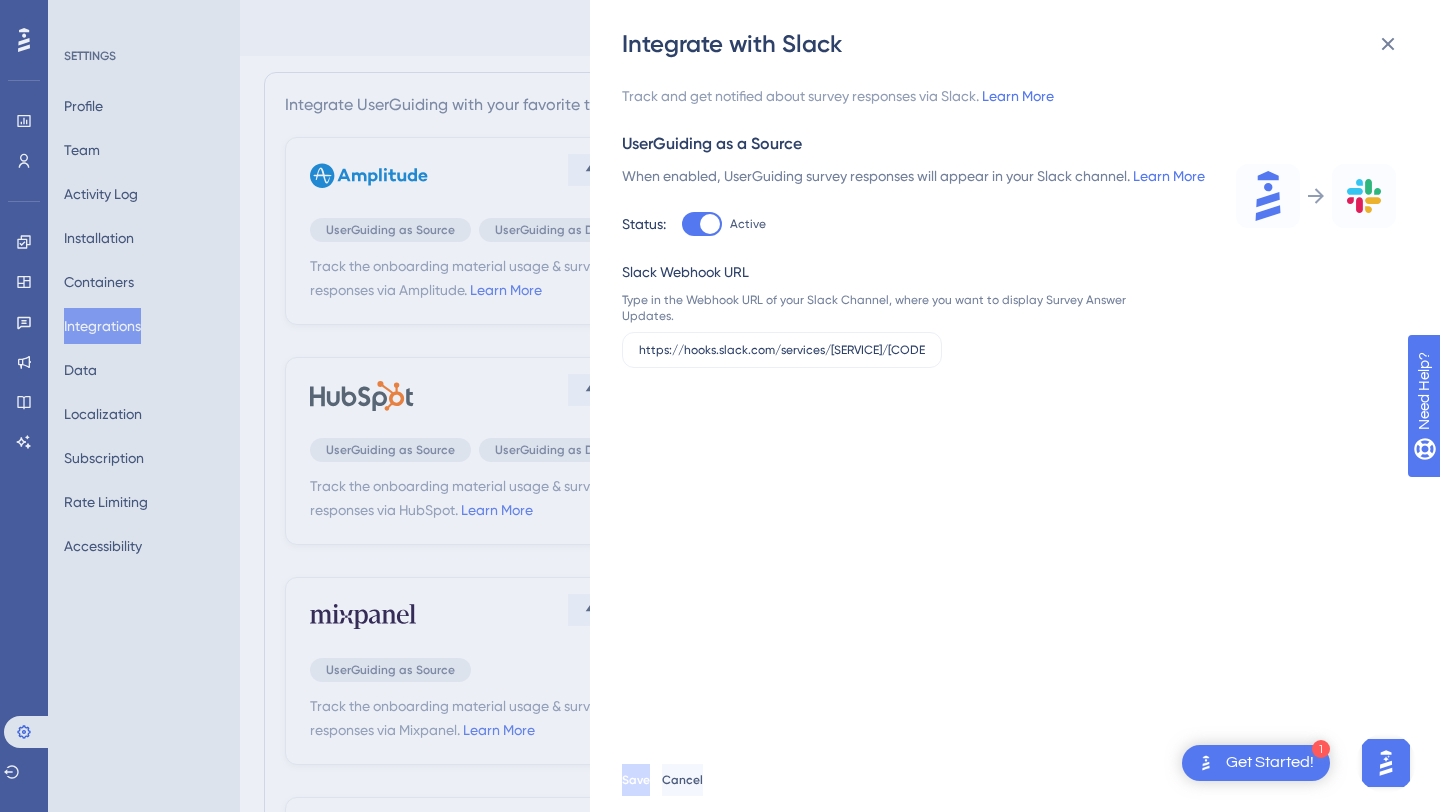 click on "Slack Webhook URL Type in the Webhook URL of your Slack Channel, where you want to display Survey Answer Updates. https://hooks.slack.com/services/[SERVICE]/[CODE]/[TOKEN] Save Cancel" at bounding box center [1015, 406] 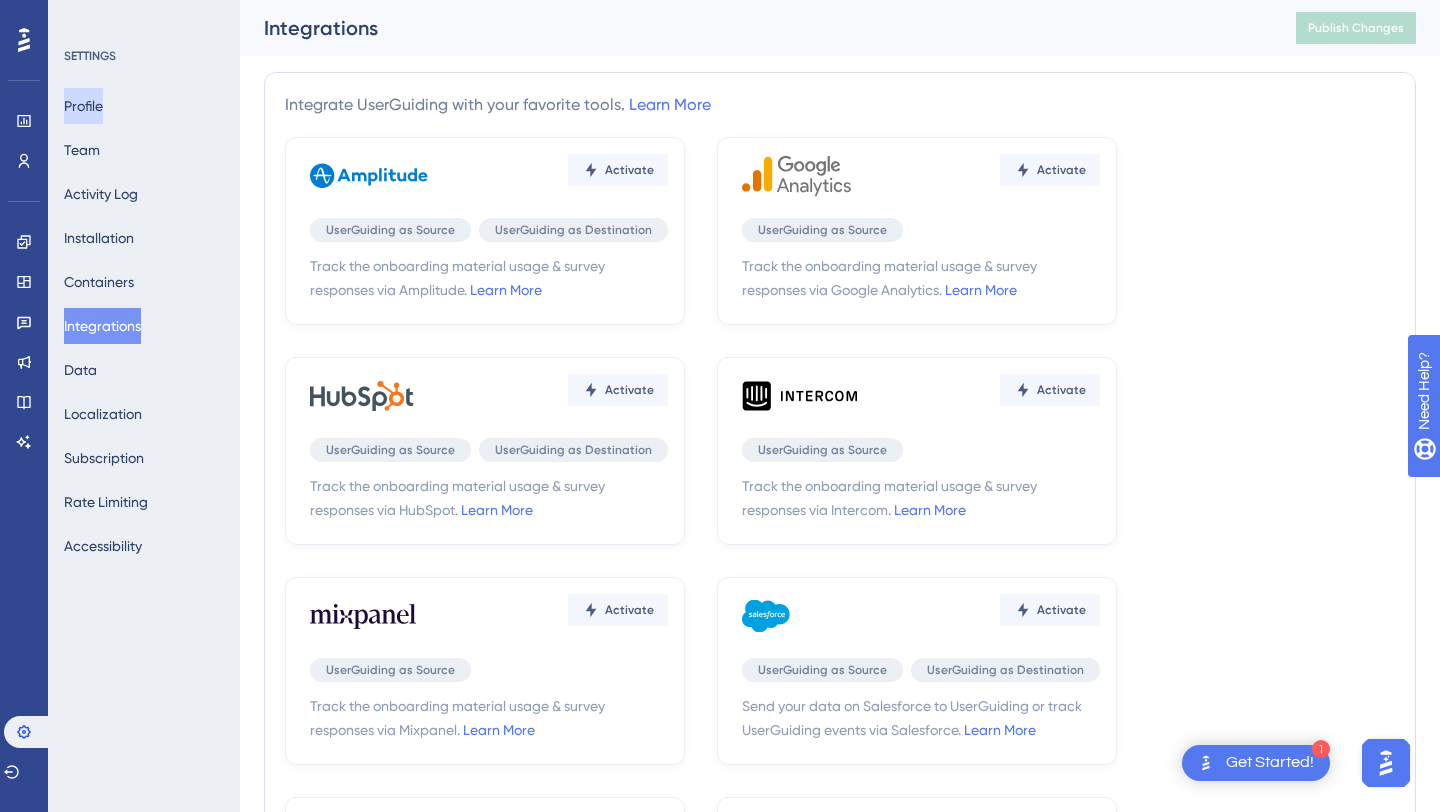 click on "Profile" at bounding box center [83, 106] 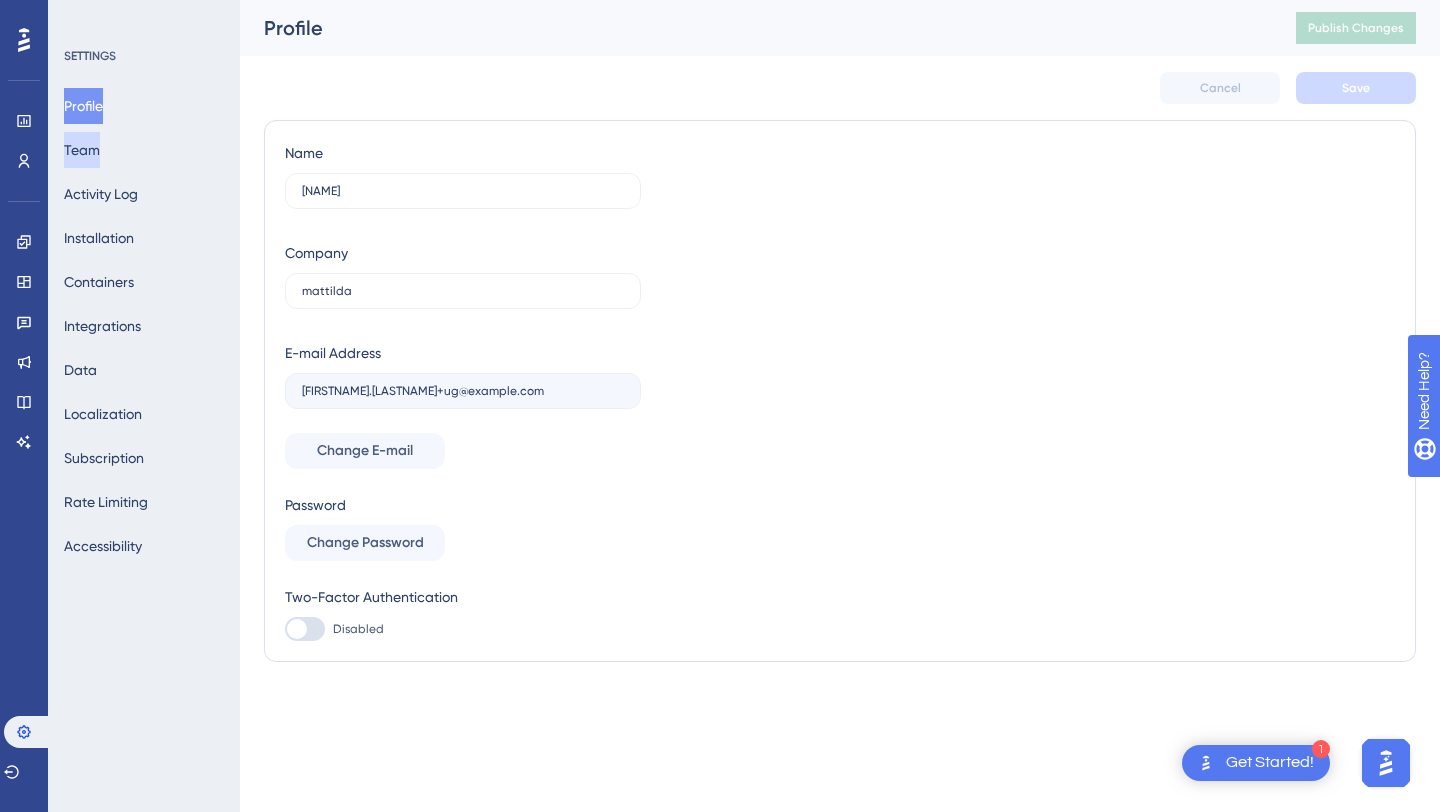click on "Team" at bounding box center [82, 150] 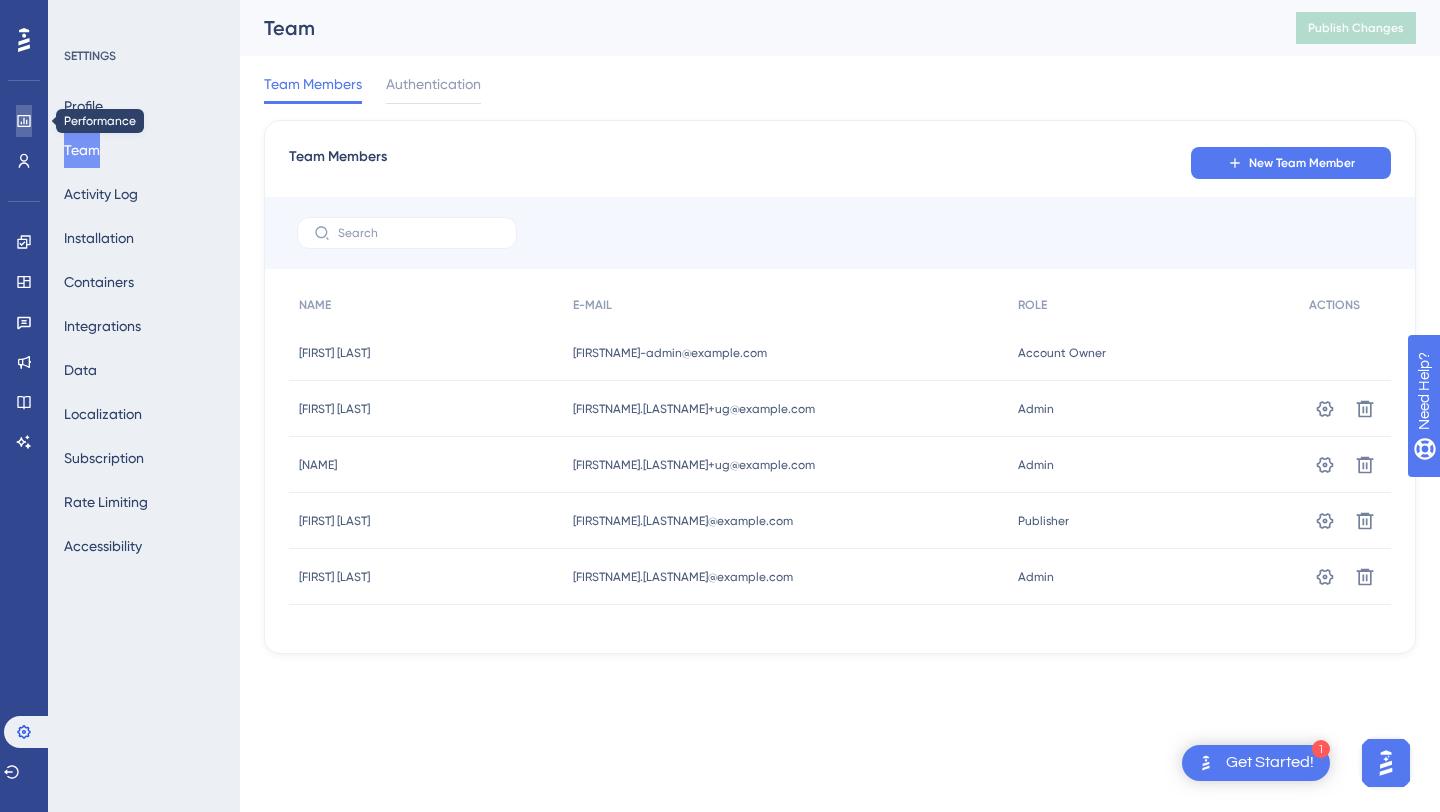 click 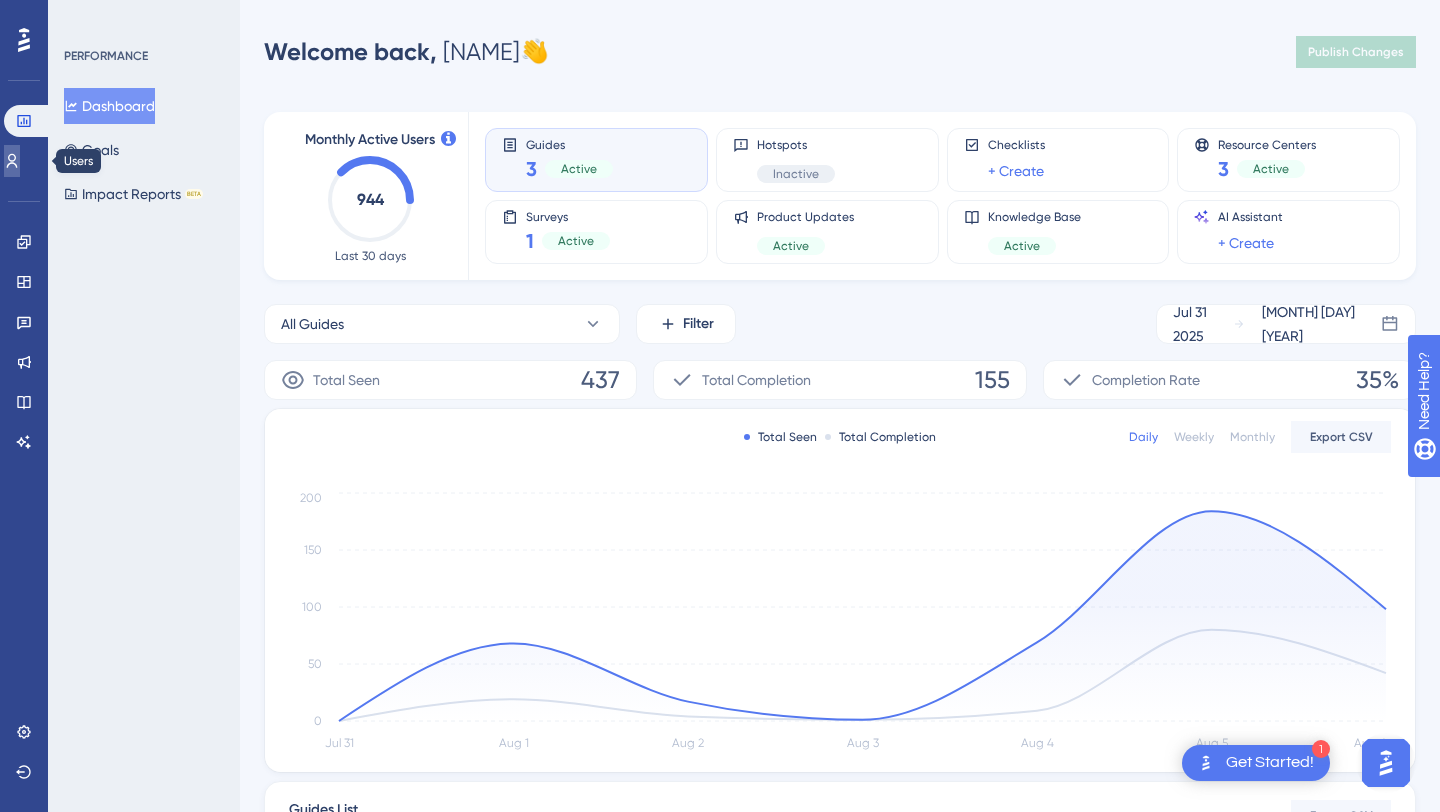 click at bounding box center [12, 161] 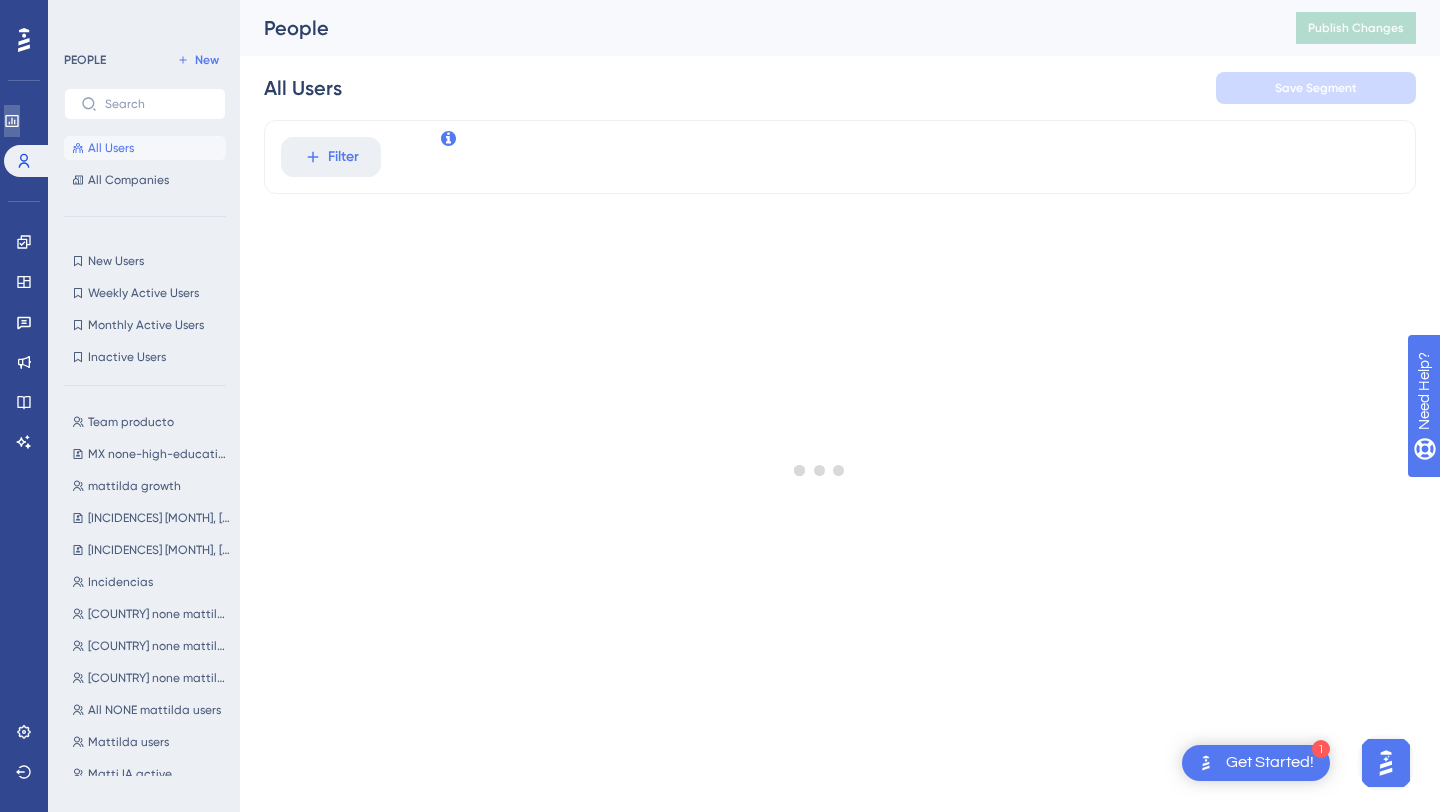 click 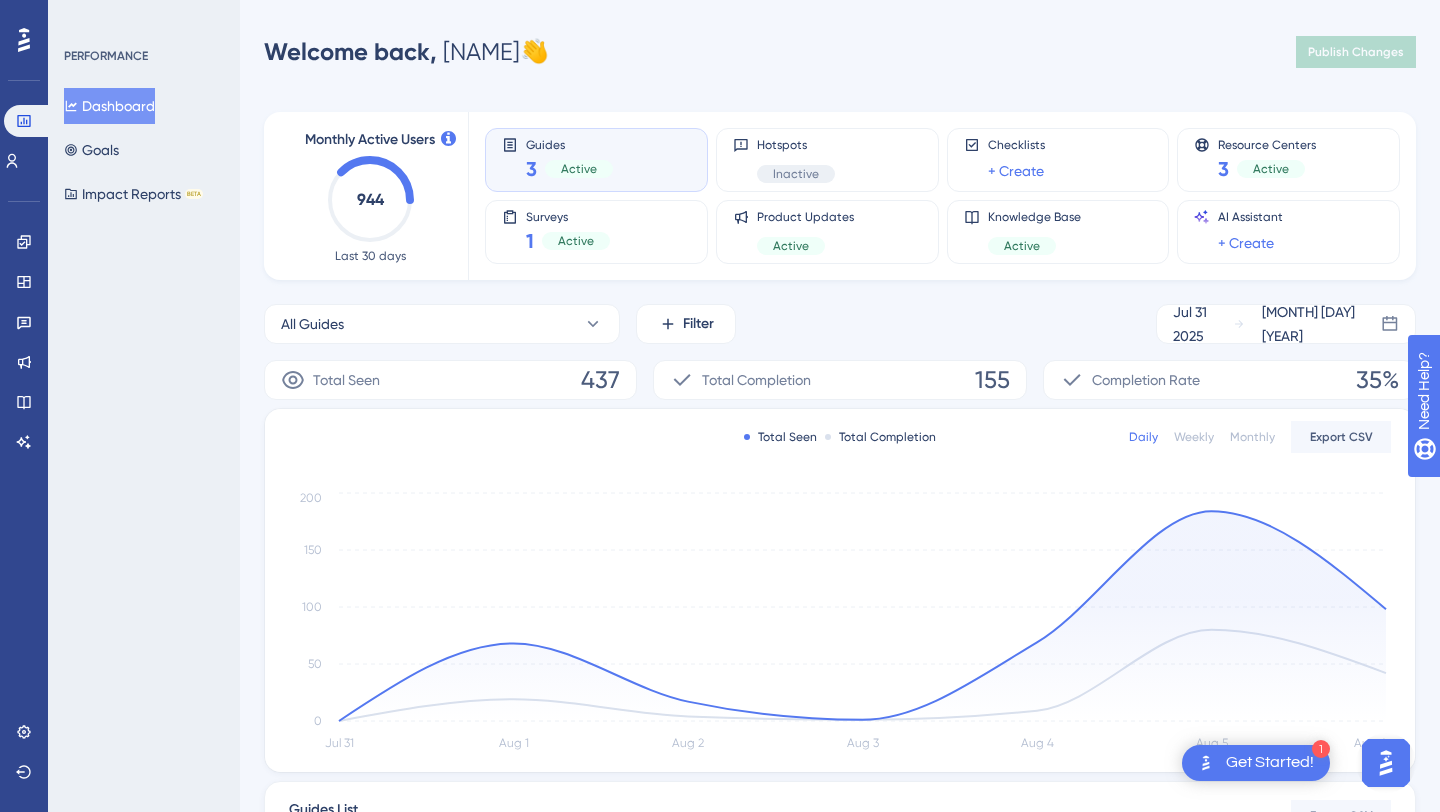 click 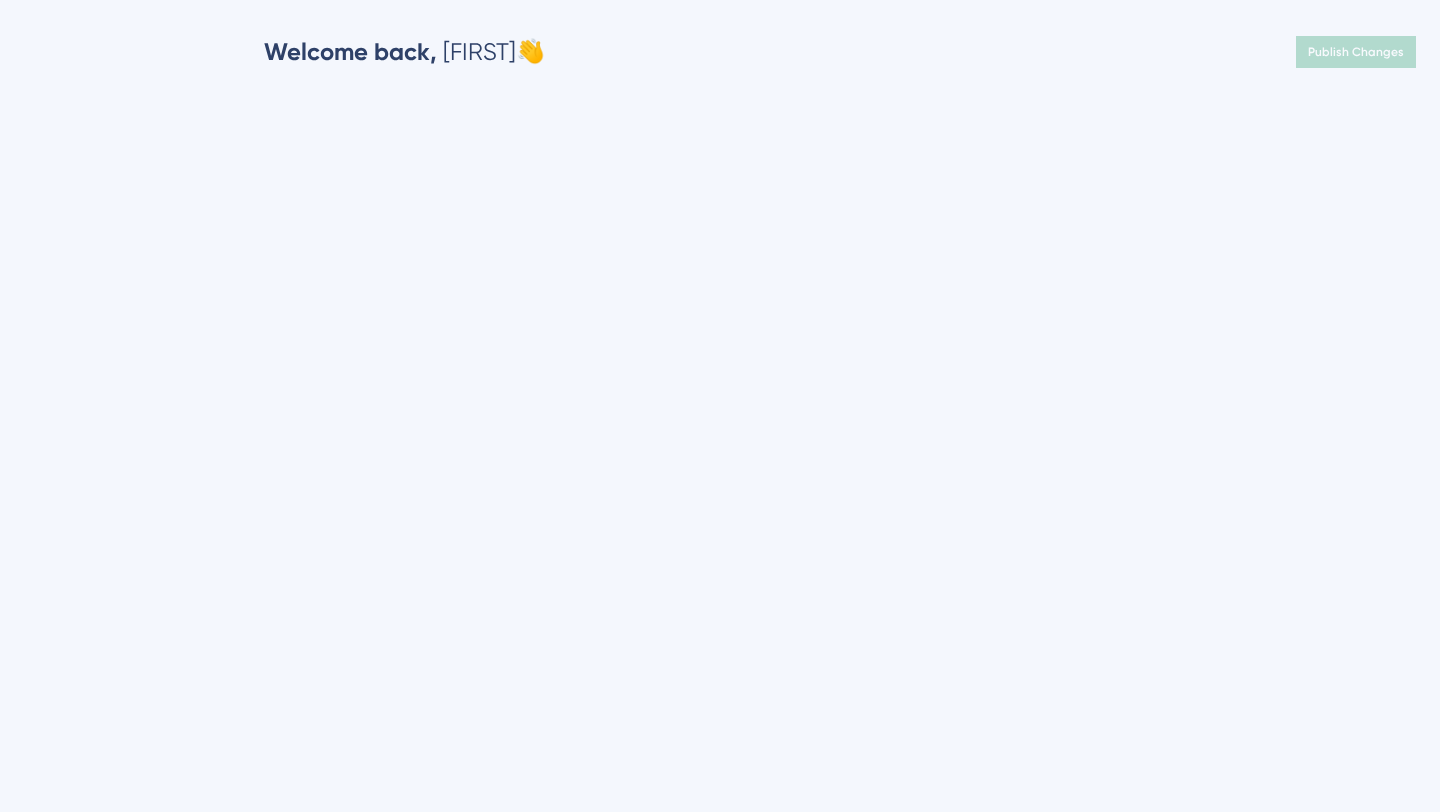 scroll, scrollTop: 0, scrollLeft: 0, axis: both 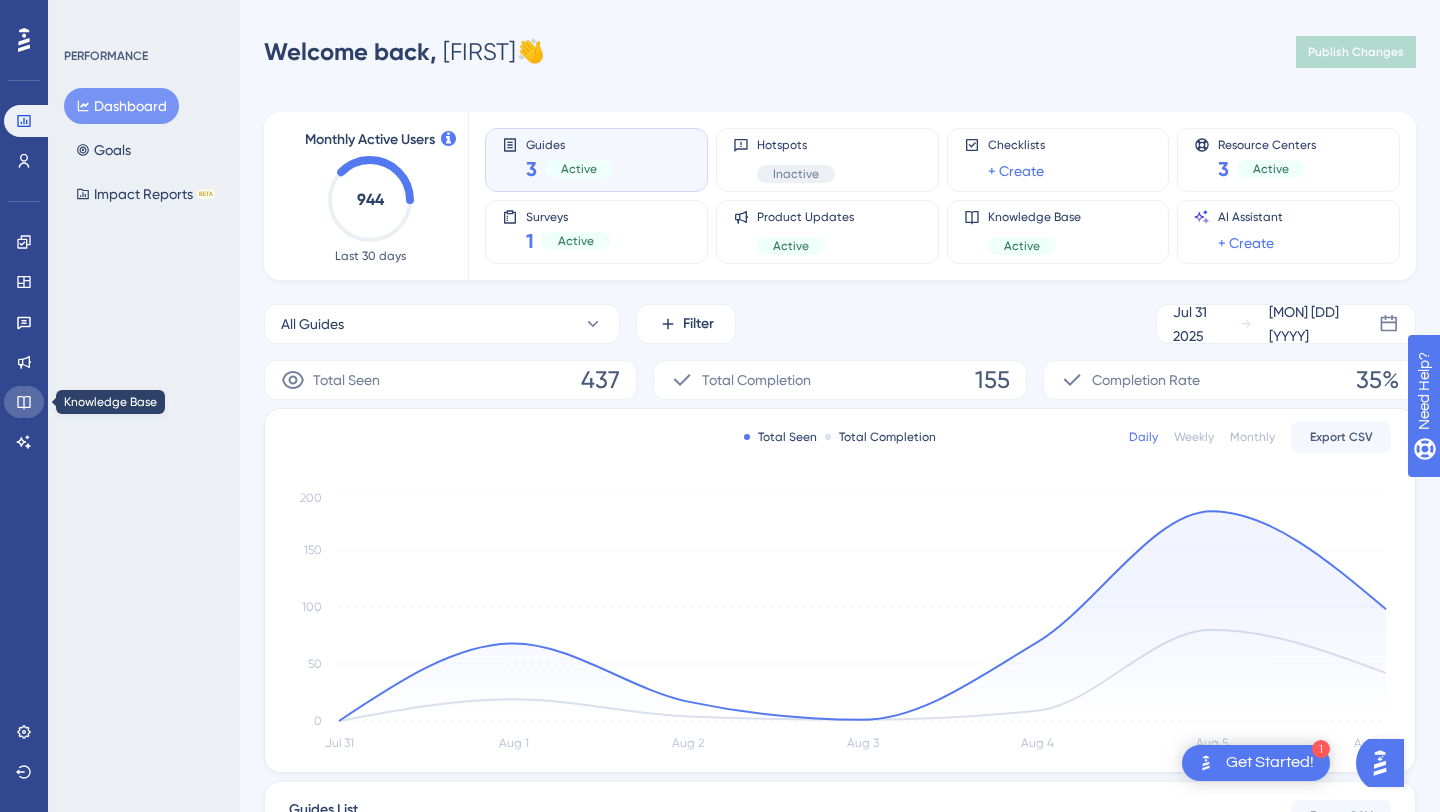 click at bounding box center [24, 402] 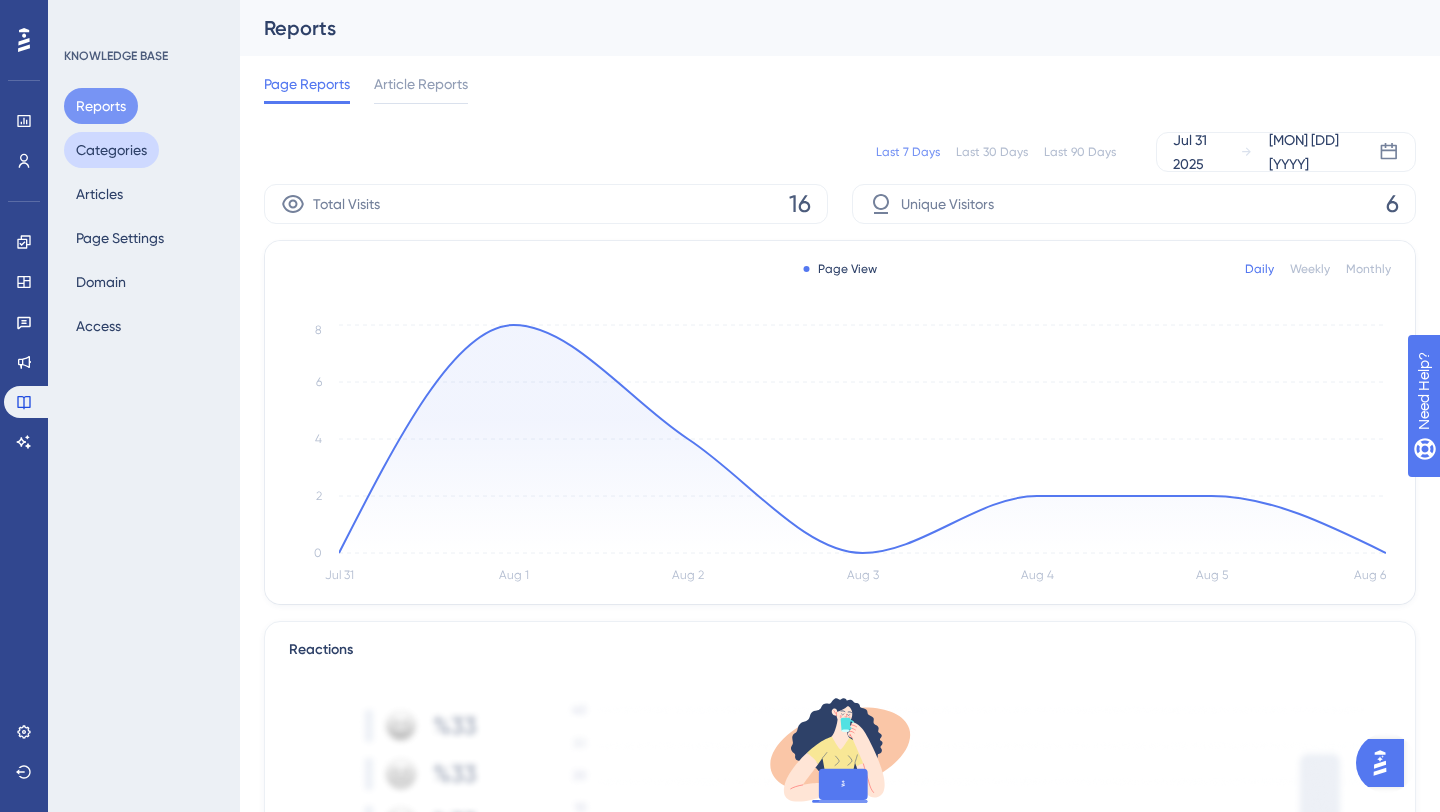click on "Categories" at bounding box center [111, 150] 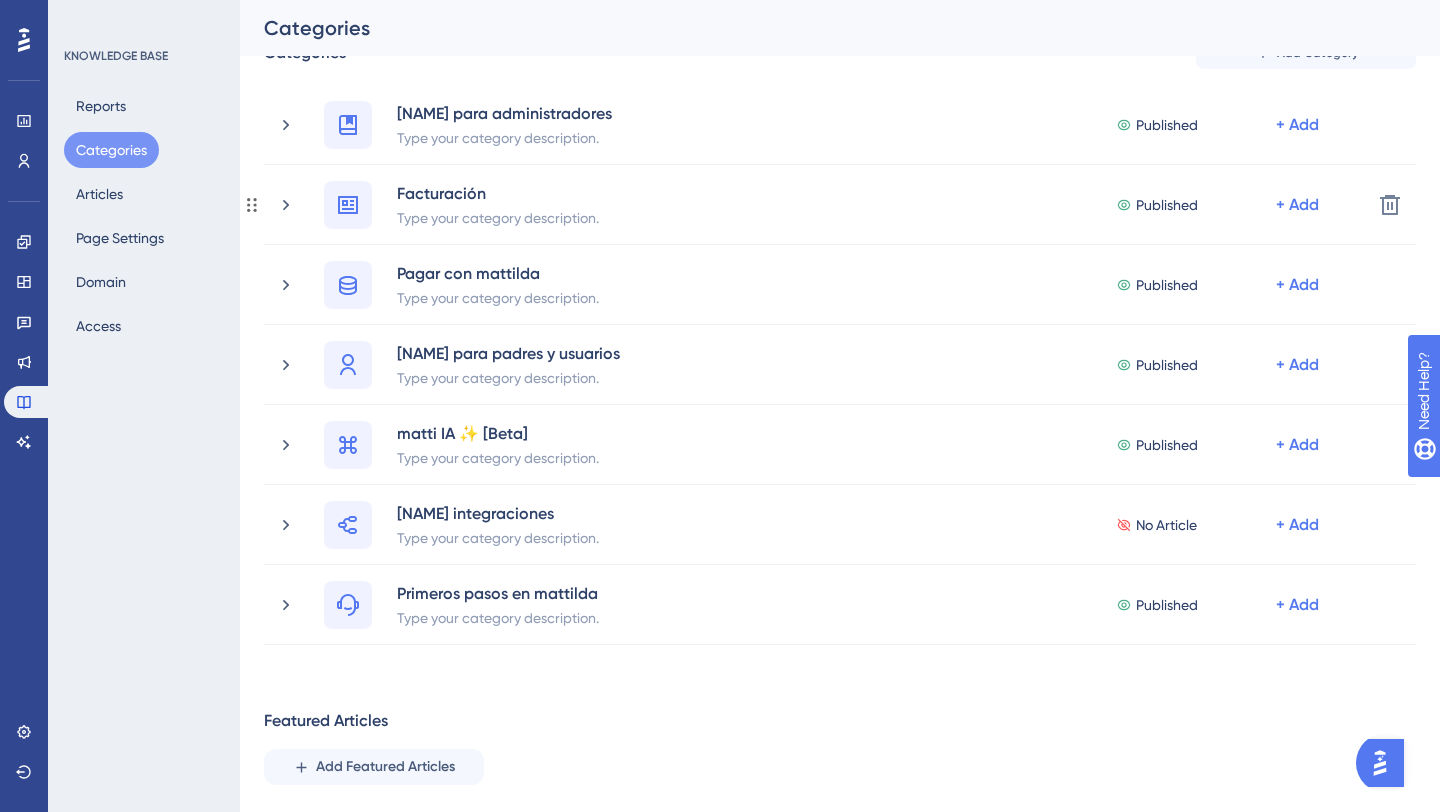 scroll, scrollTop: 94, scrollLeft: 0, axis: vertical 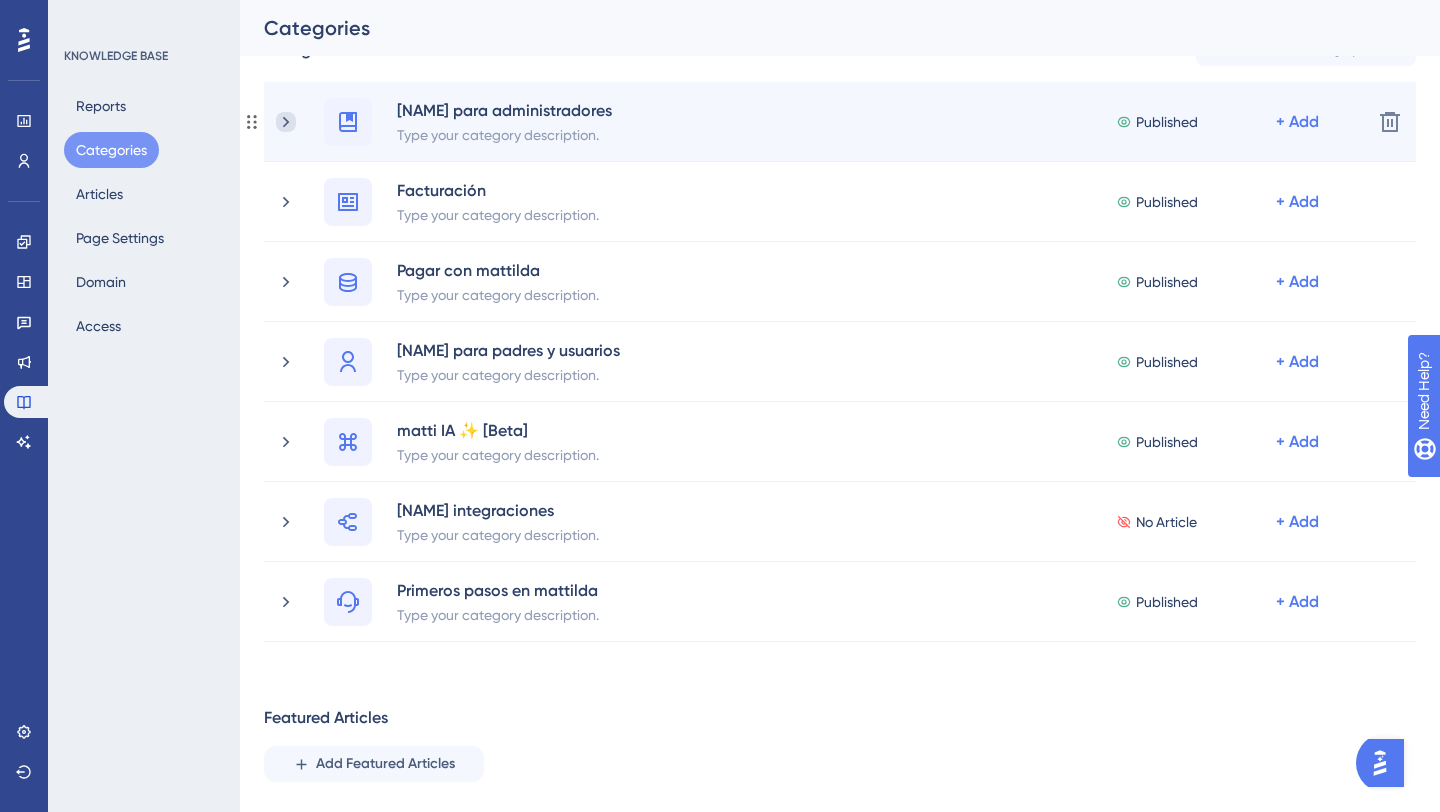 click 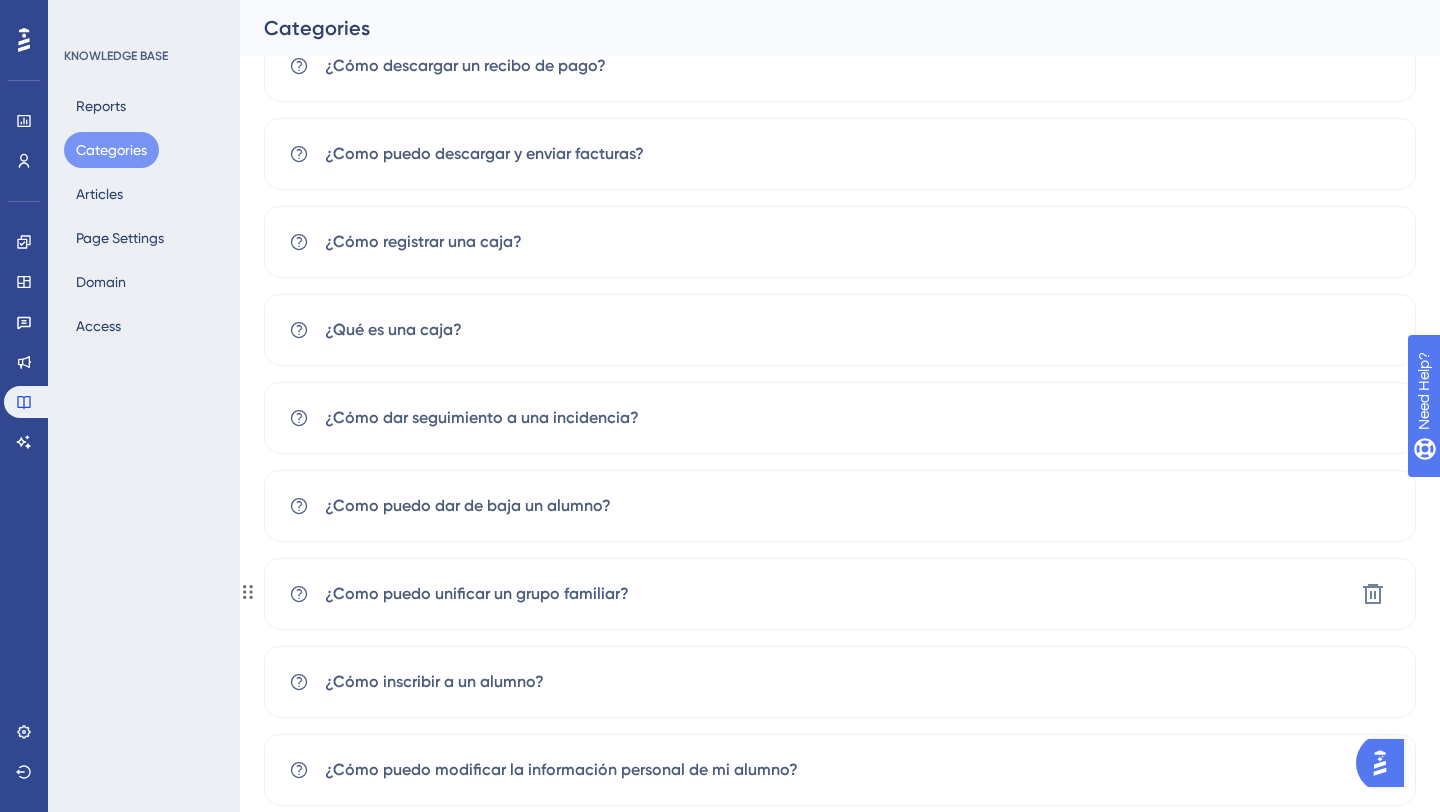 scroll, scrollTop: 1805, scrollLeft: 0, axis: vertical 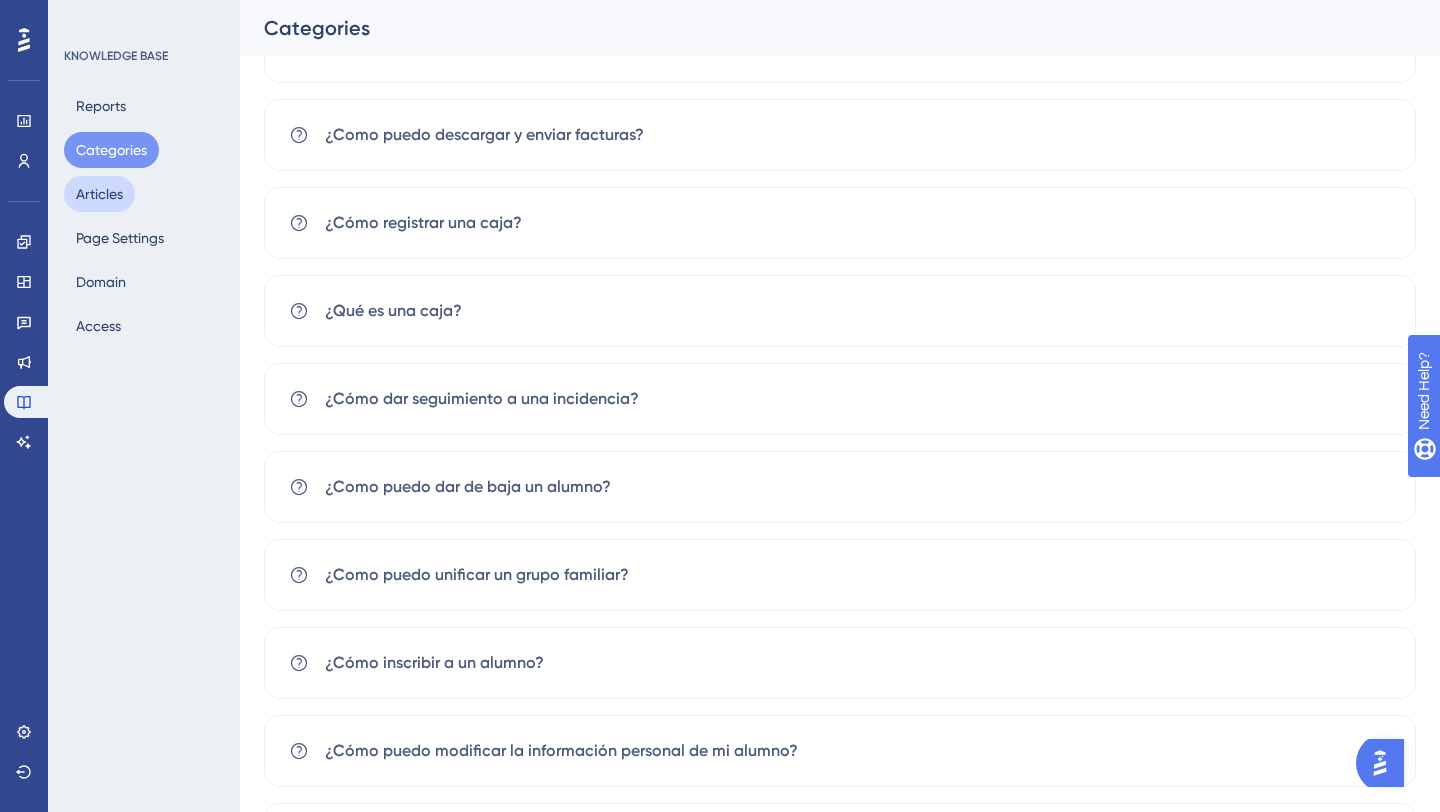 click on "Articles" at bounding box center (99, 194) 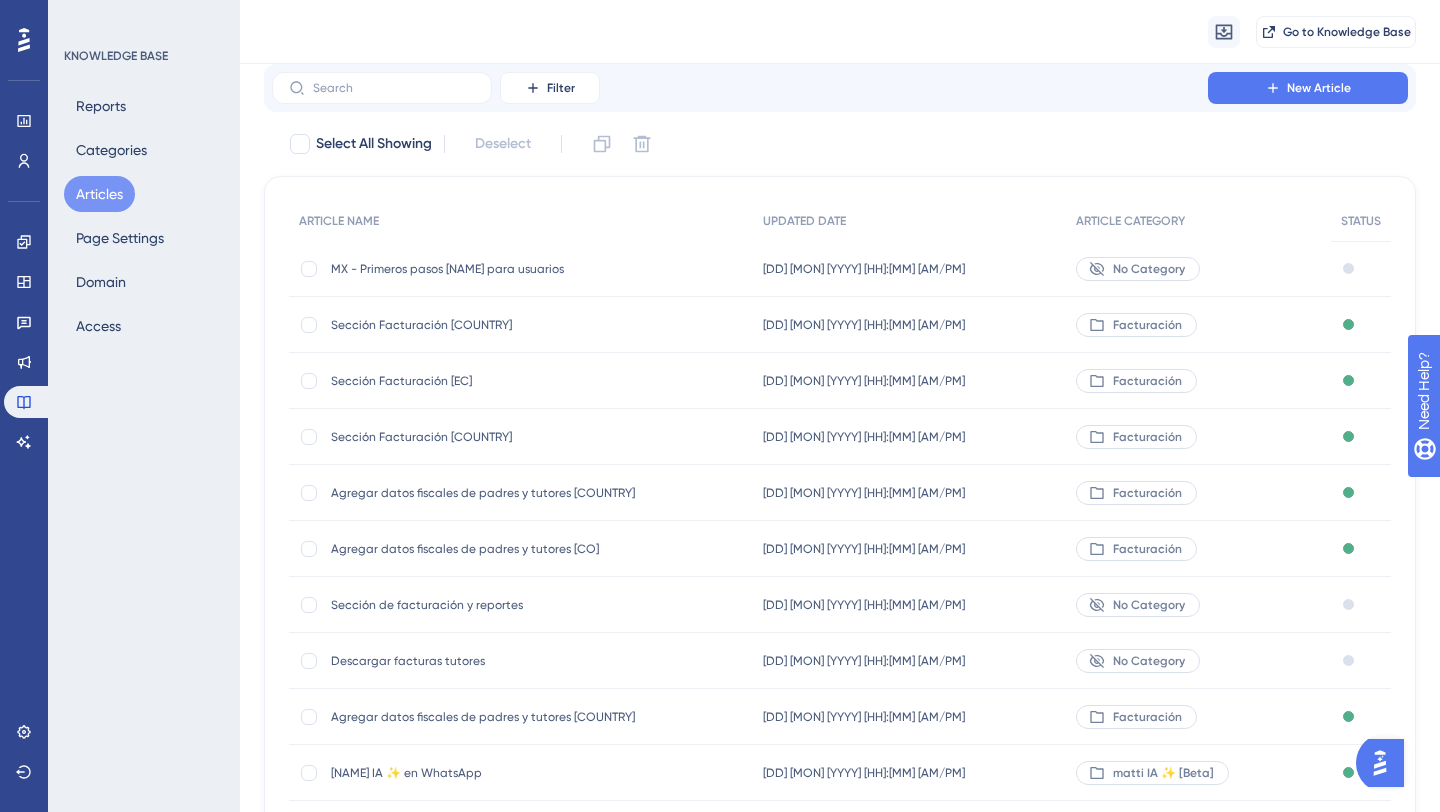 scroll, scrollTop: 206, scrollLeft: 0, axis: vertical 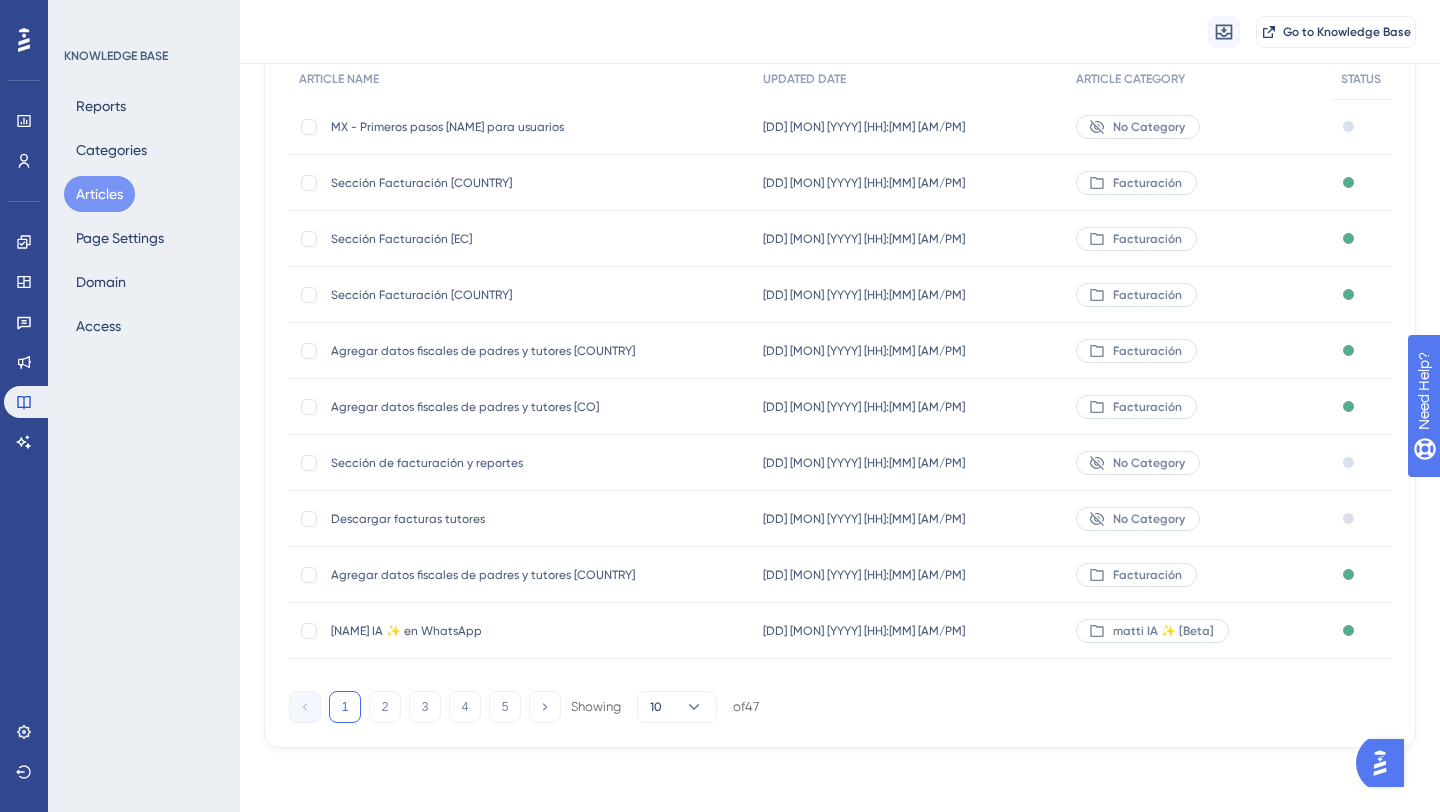 click at bounding box center [1386, 763] 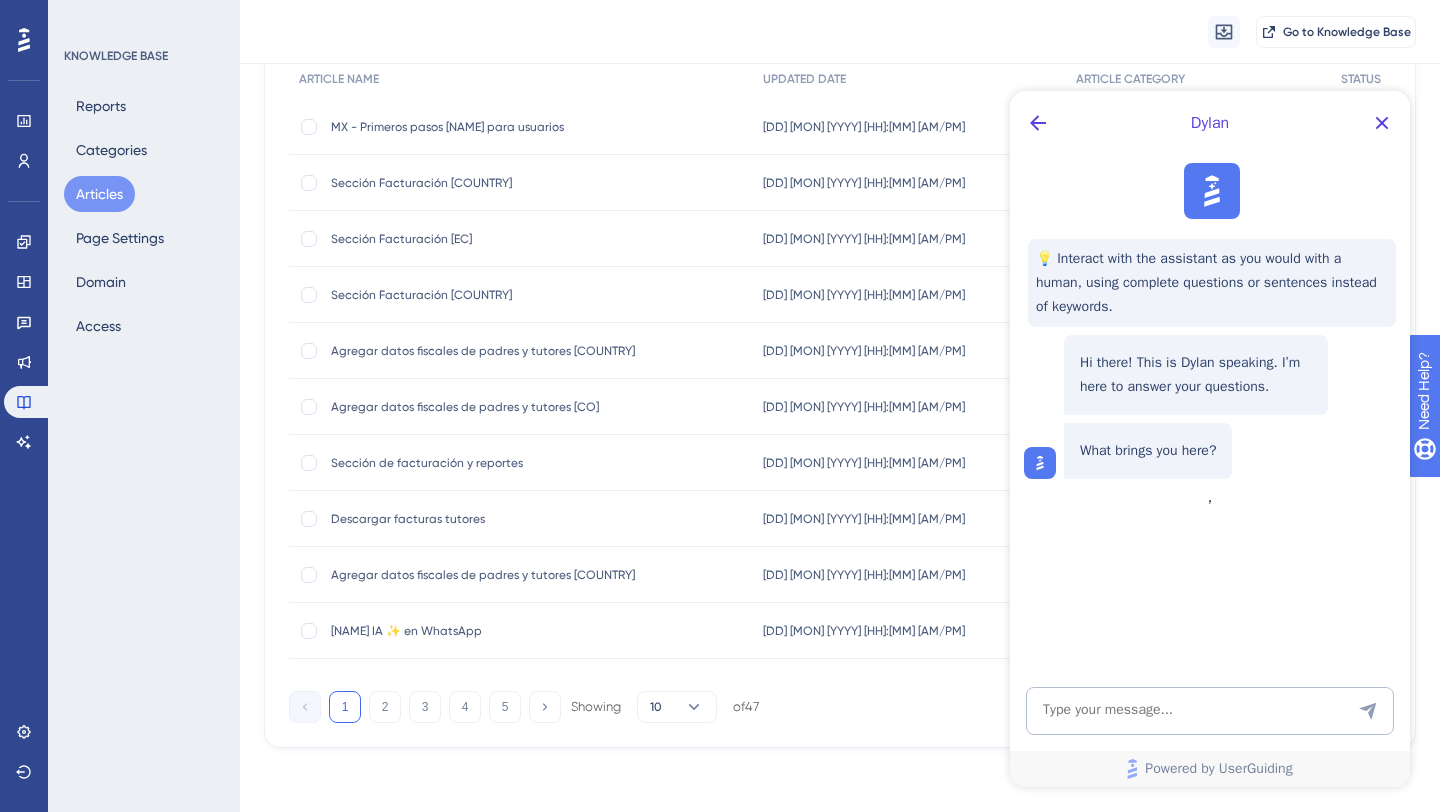 scroll, scrollTop: 0, scrollLeft: 0, axis: both 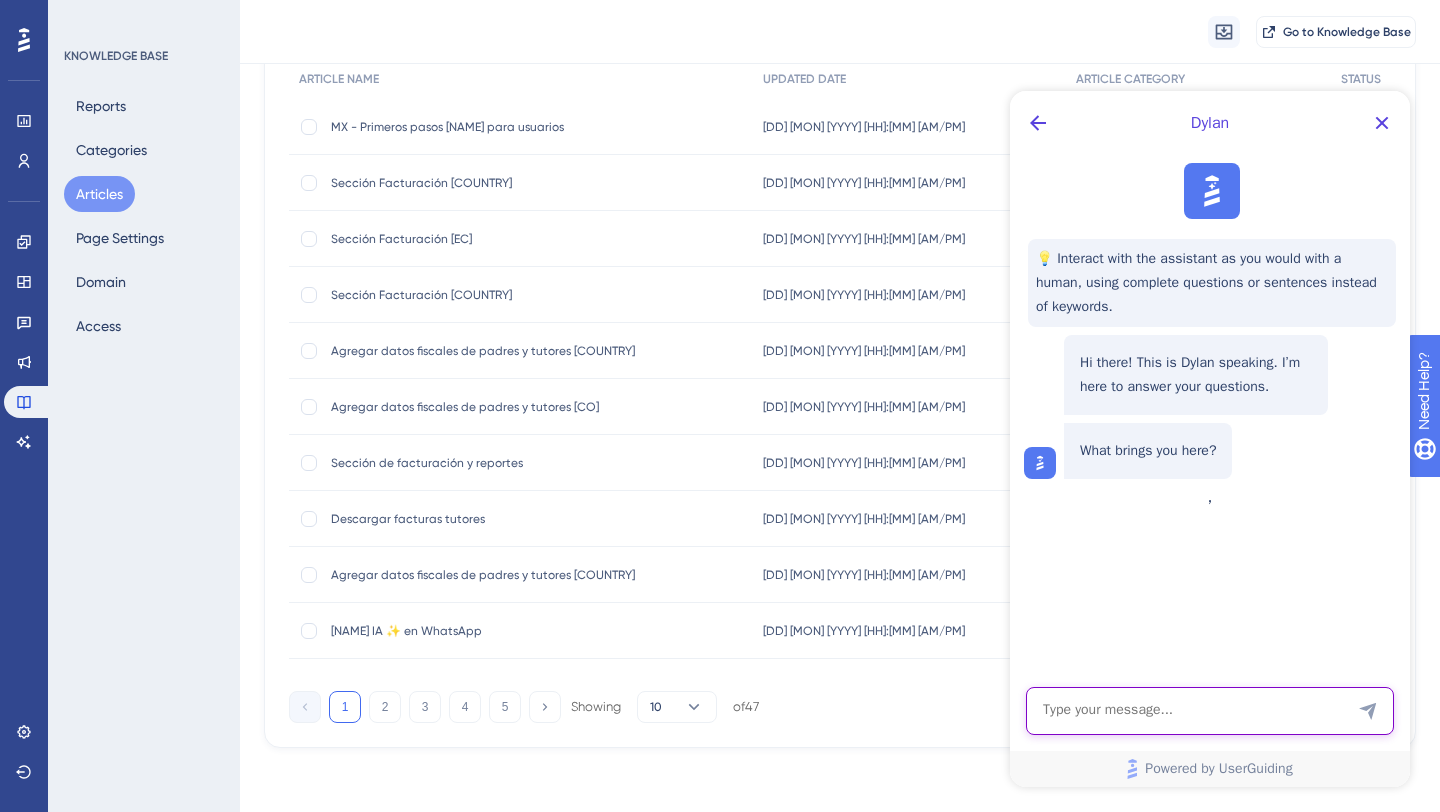 click at bounding box center (1210, 711) 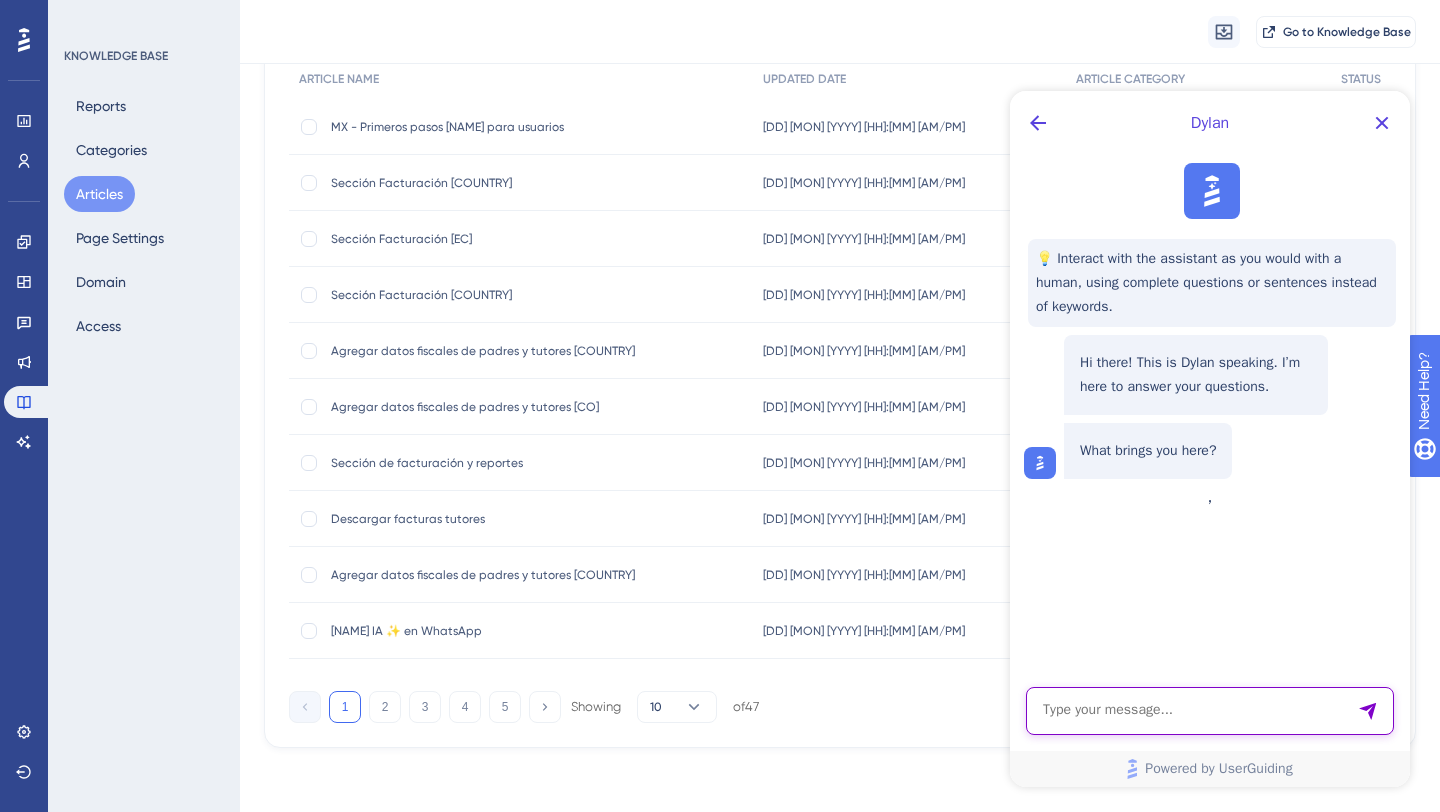 type on "D" 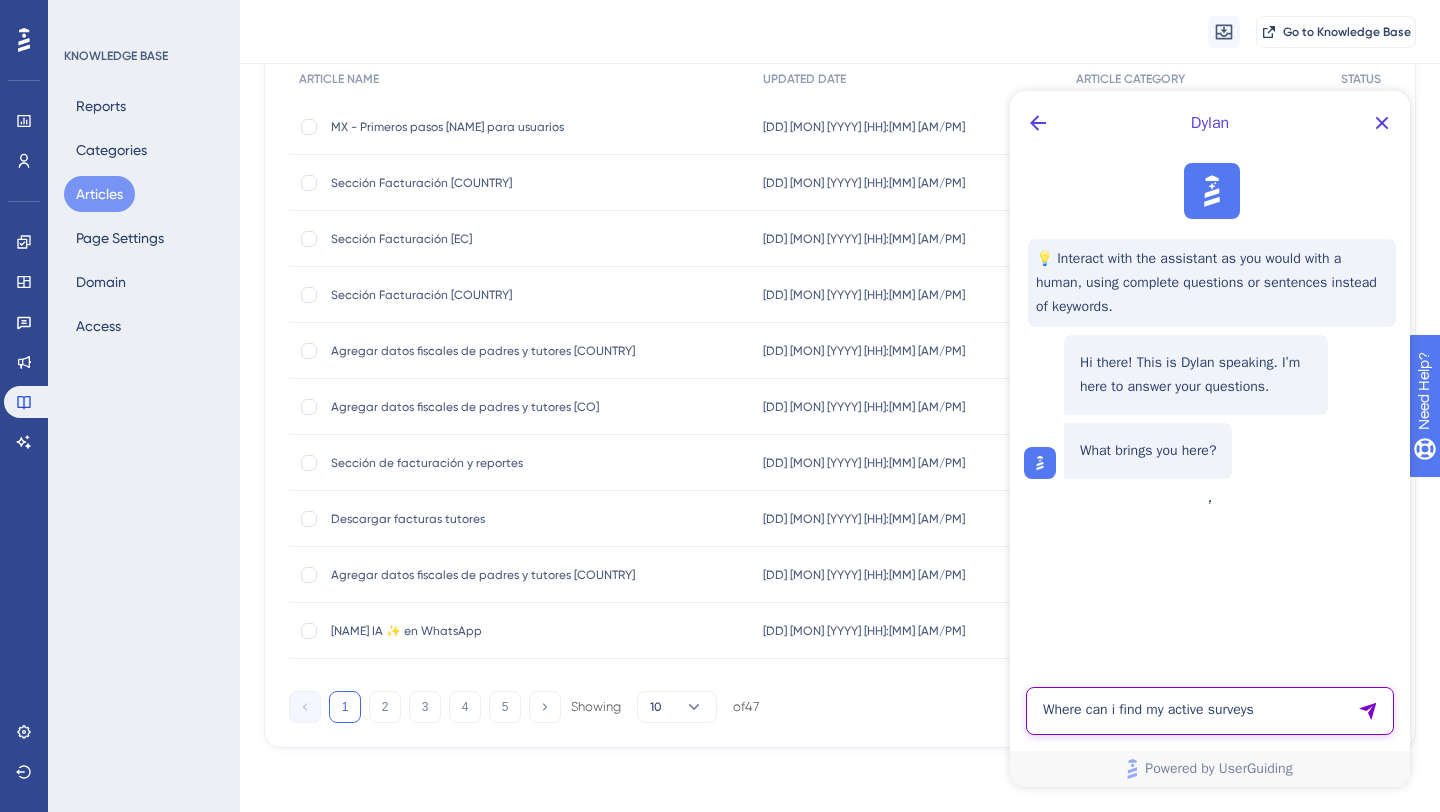 type on "Where can i find my active surveys" 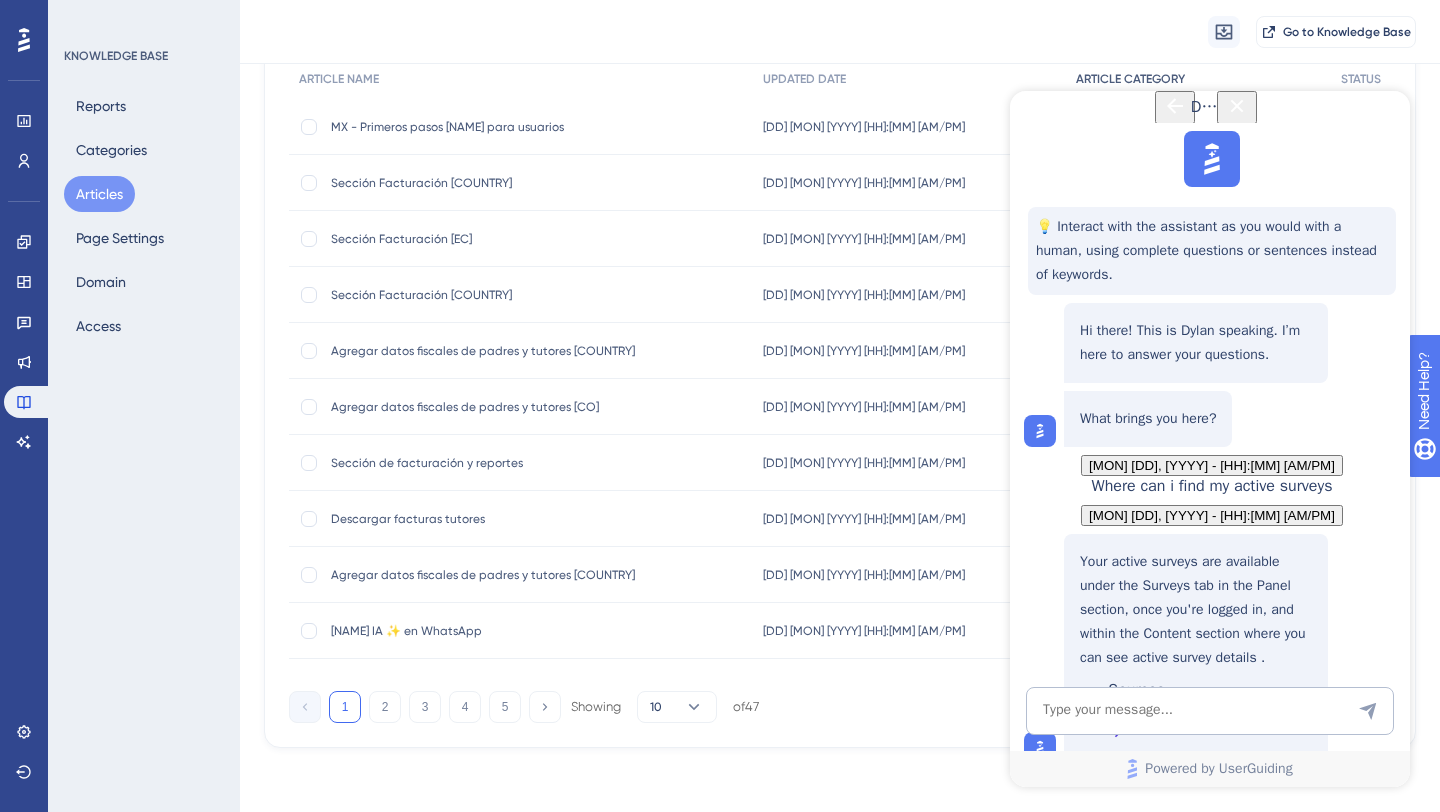 scroll, scrollTop: 242, scrollLeft: 0, axis: vertical 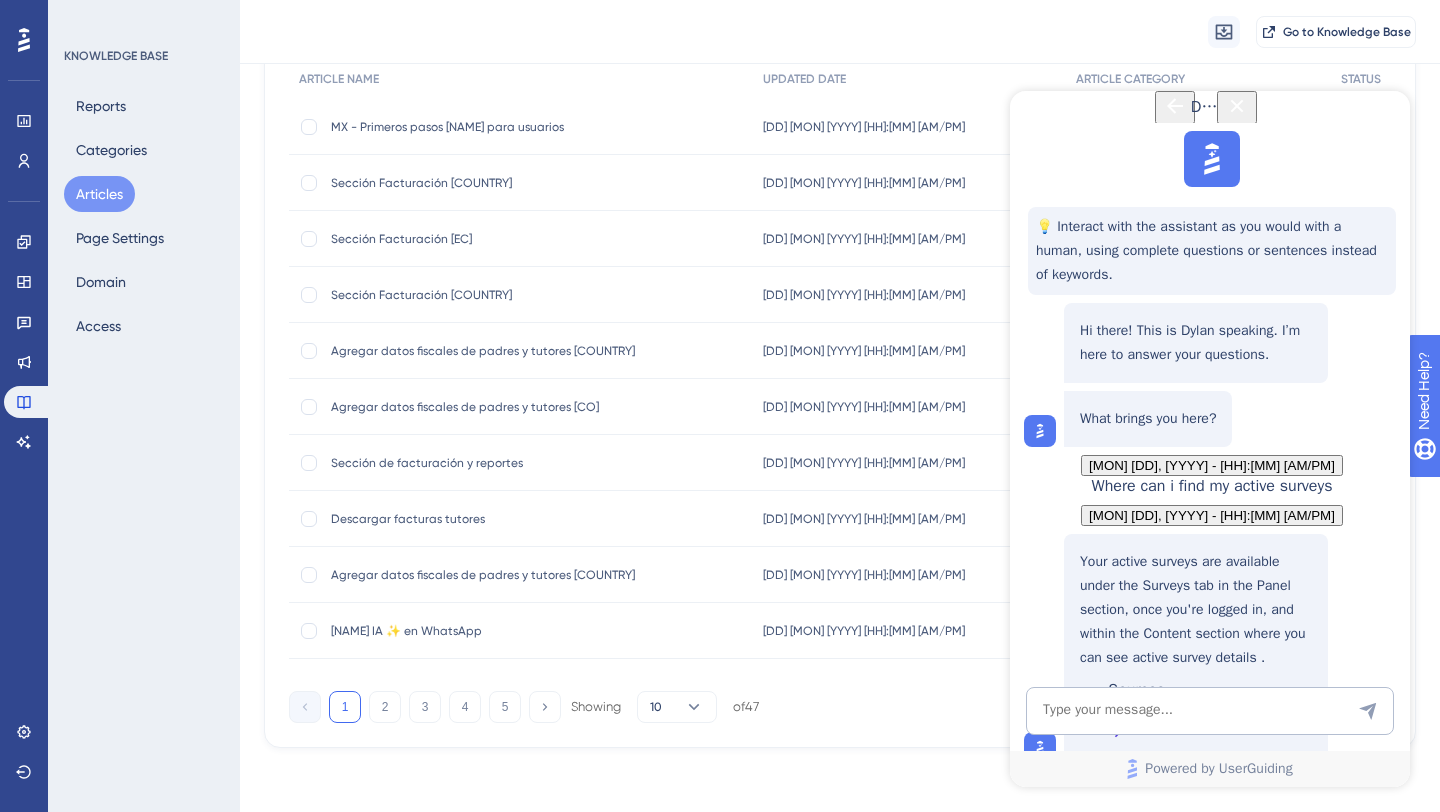 click on "Creating Custom Surveys" at bounding box center (1195, 724) 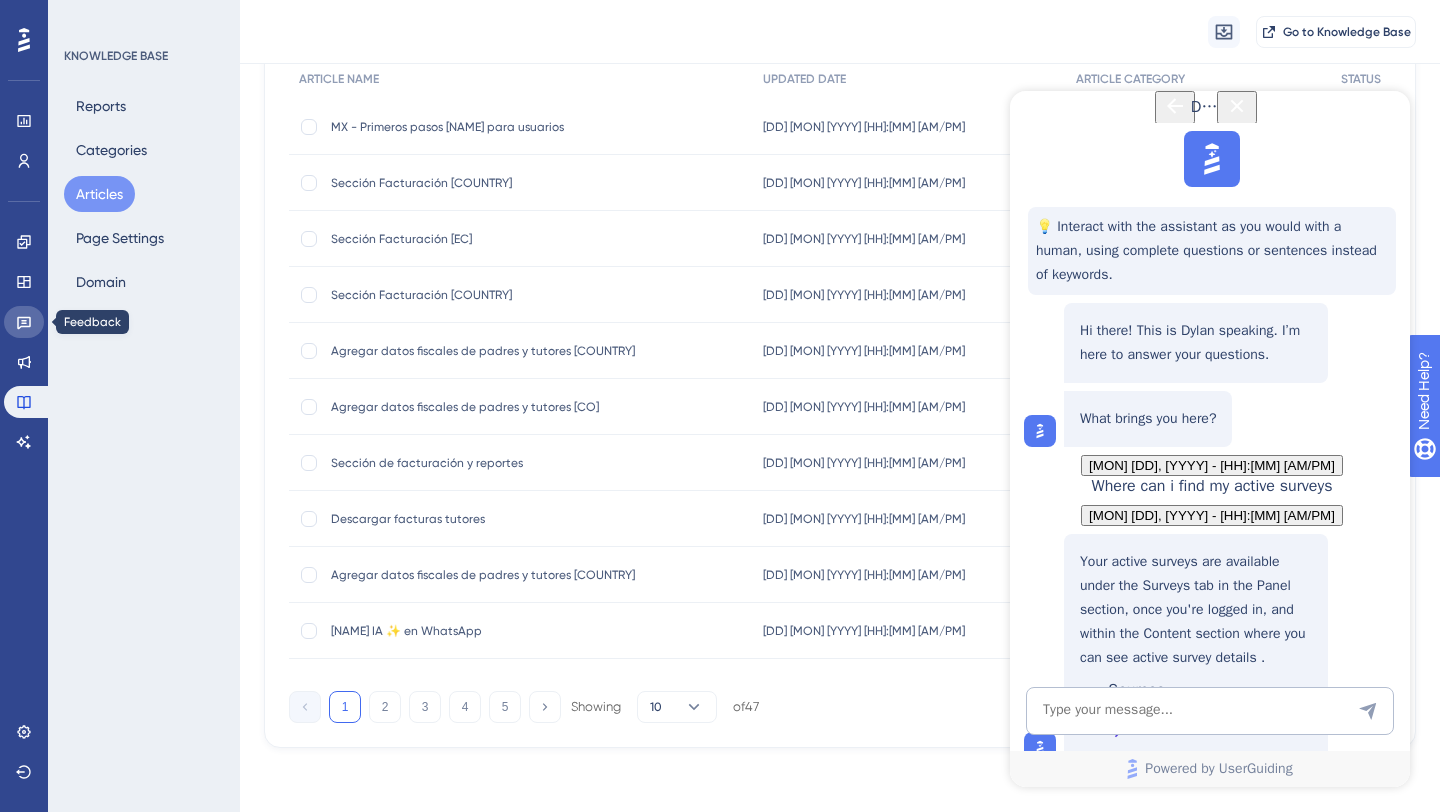 click 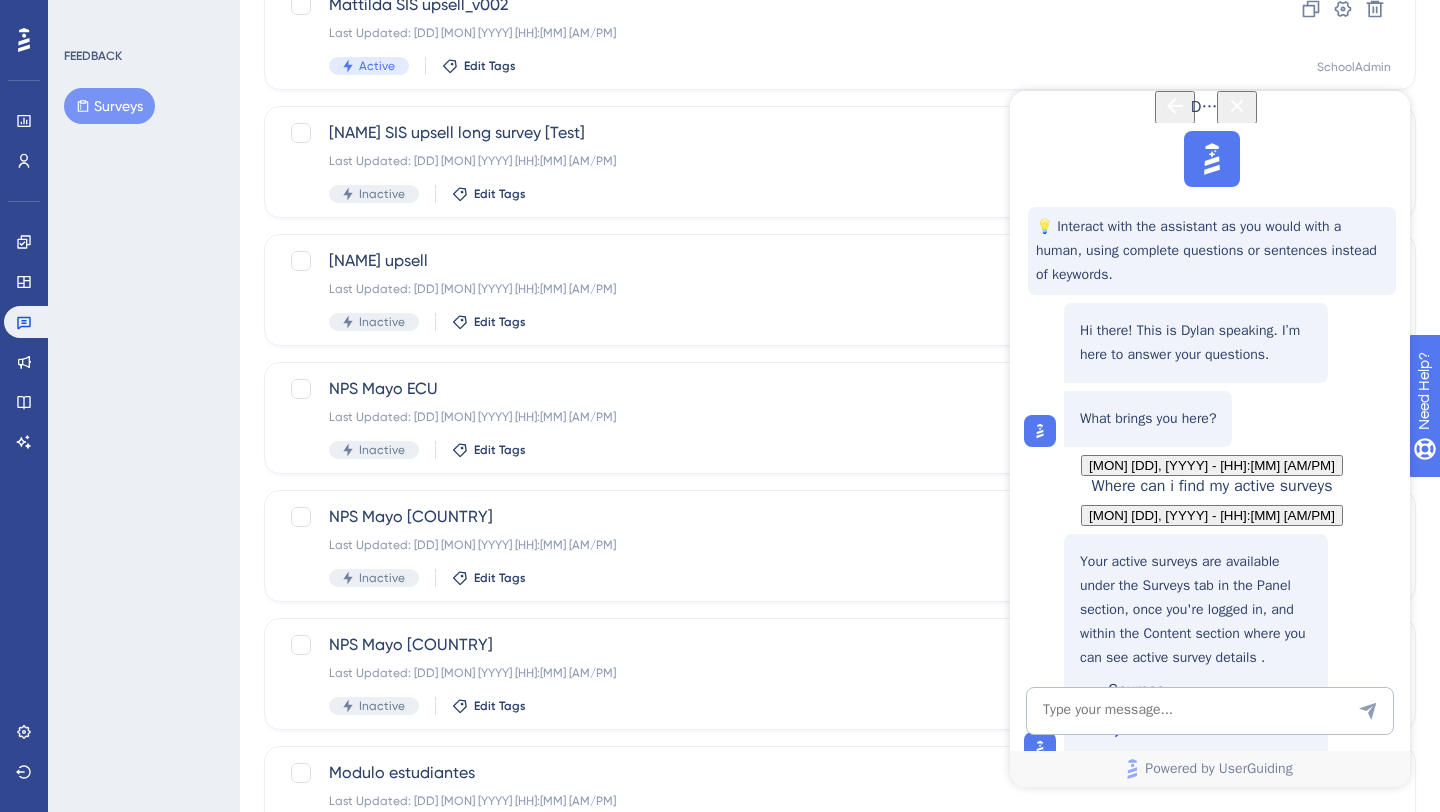 scroll, scrollTop: 0, scrollLeft: 0, axis: both 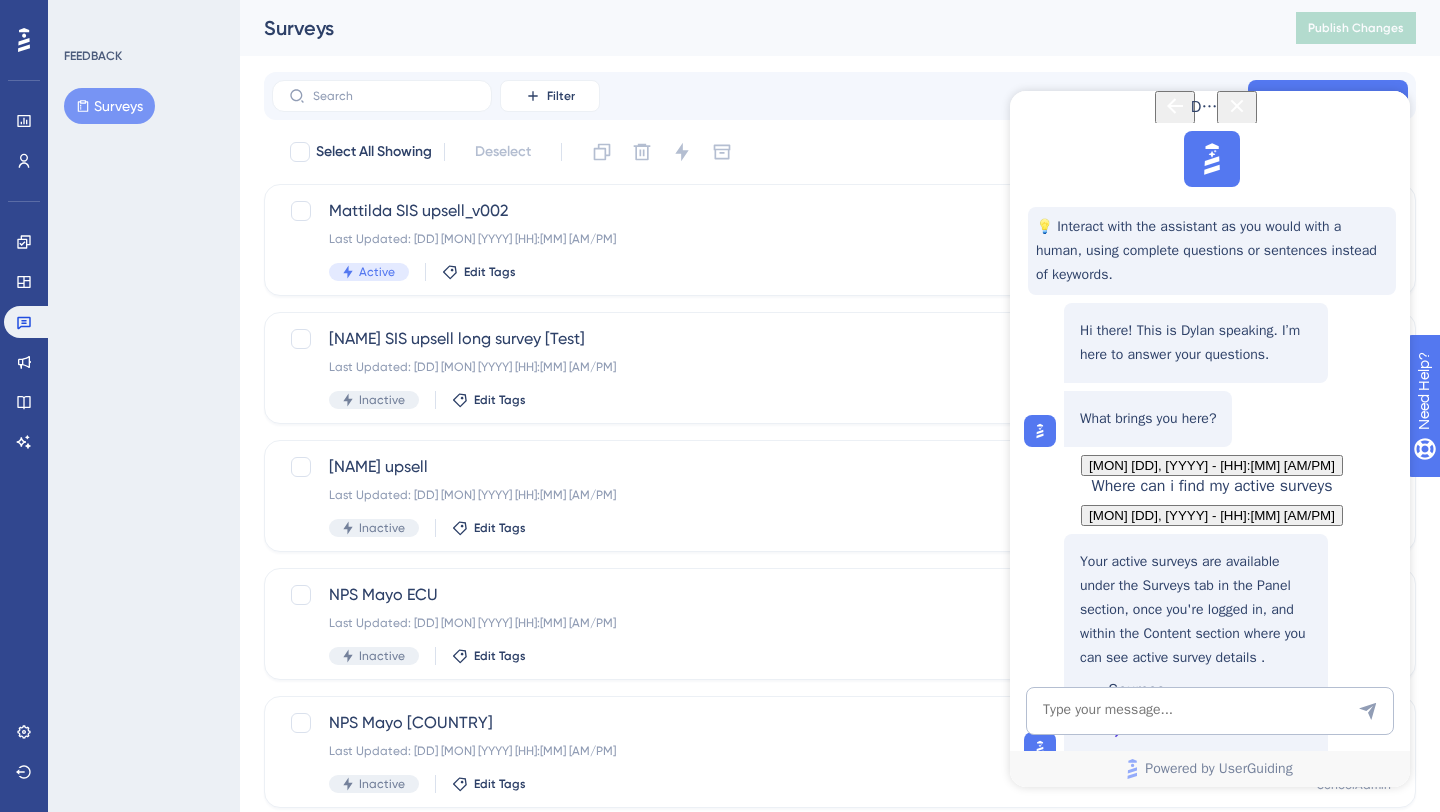 click 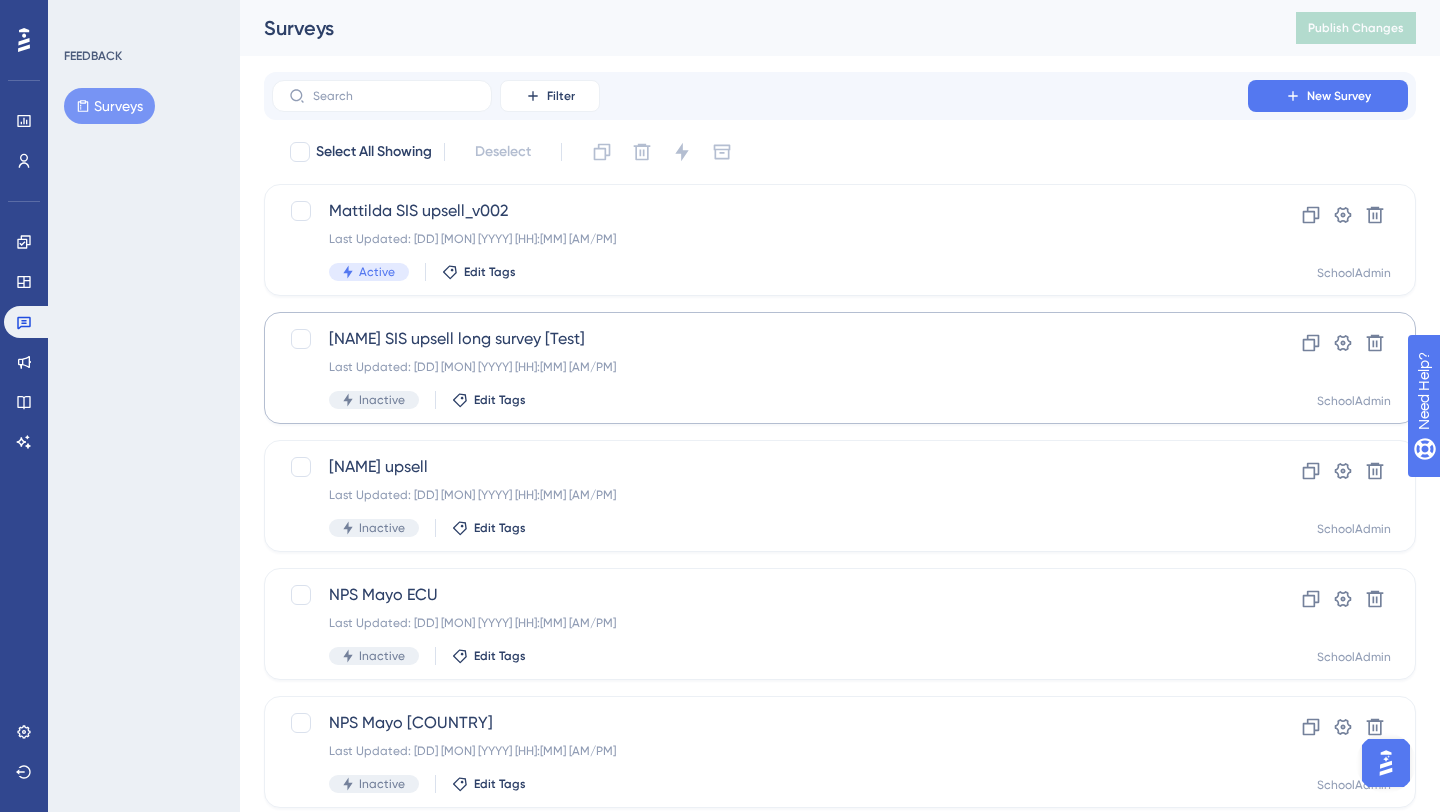 scroll, scrollTop: 0, scrollLeft: 0, axis: both 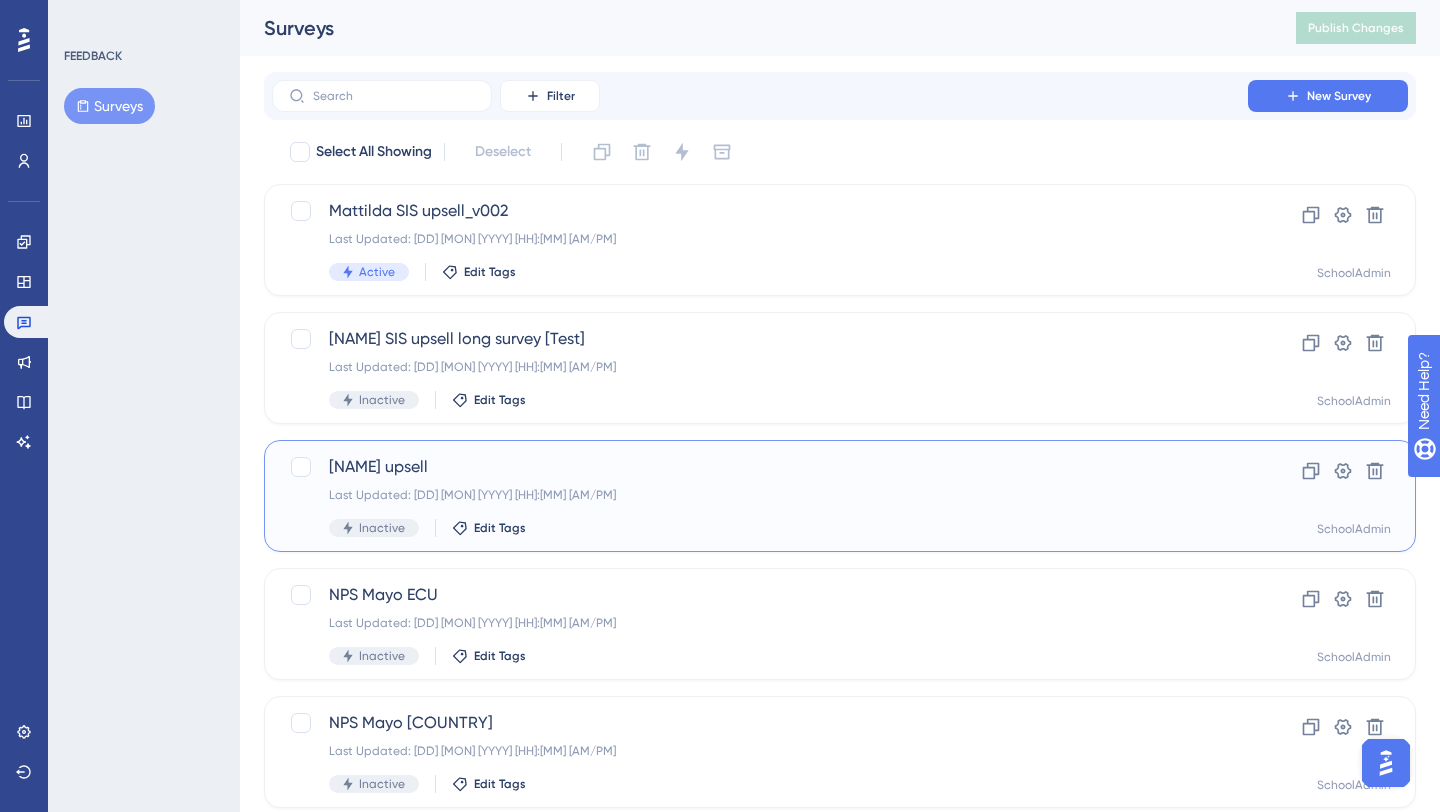 click on "Last Updated: [DD] [MON] [YYYY] [HH]:[MM] [AM/PM]" at bounding box center (760, 495) 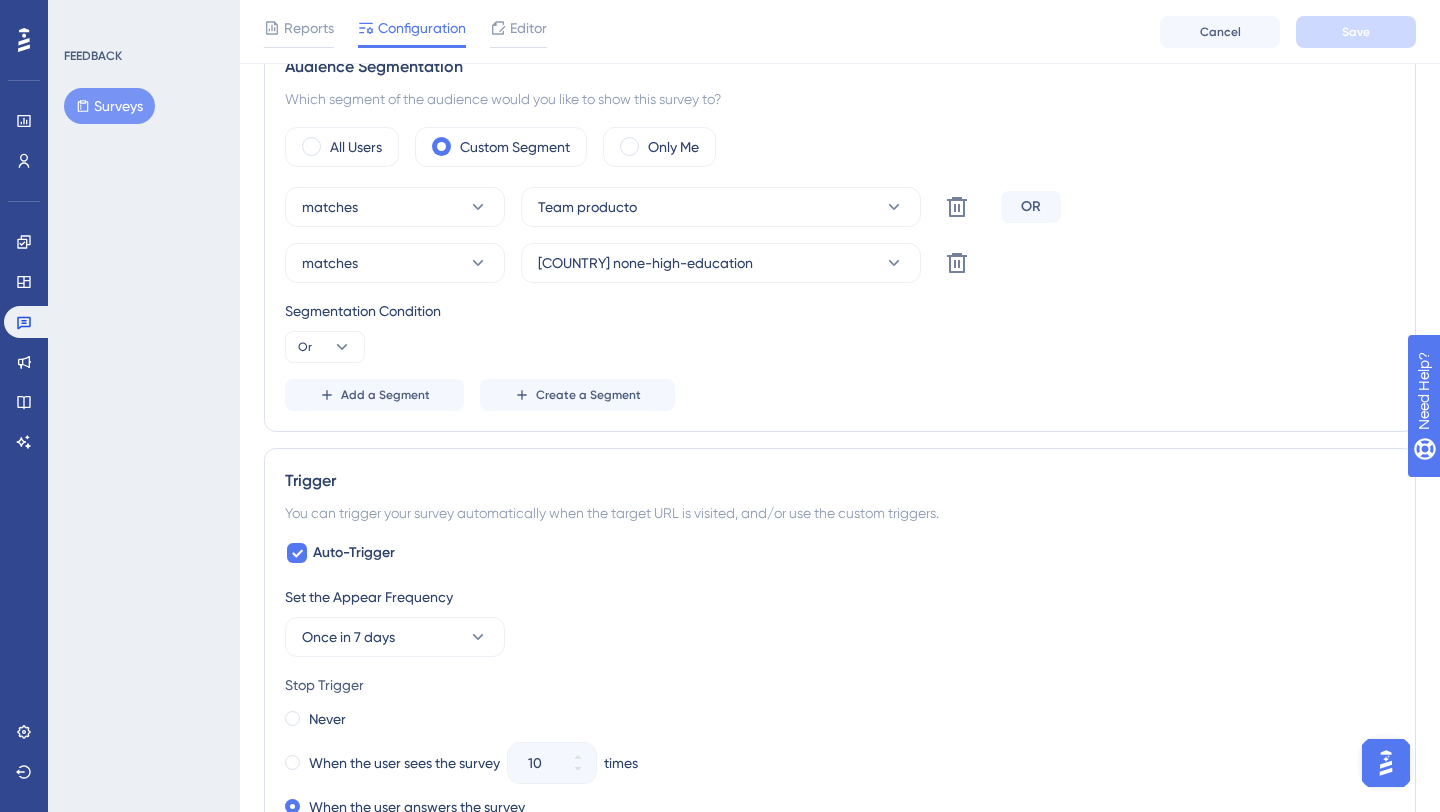 scroll, scrollTop: 0, scrollLeft: 0, axis: both 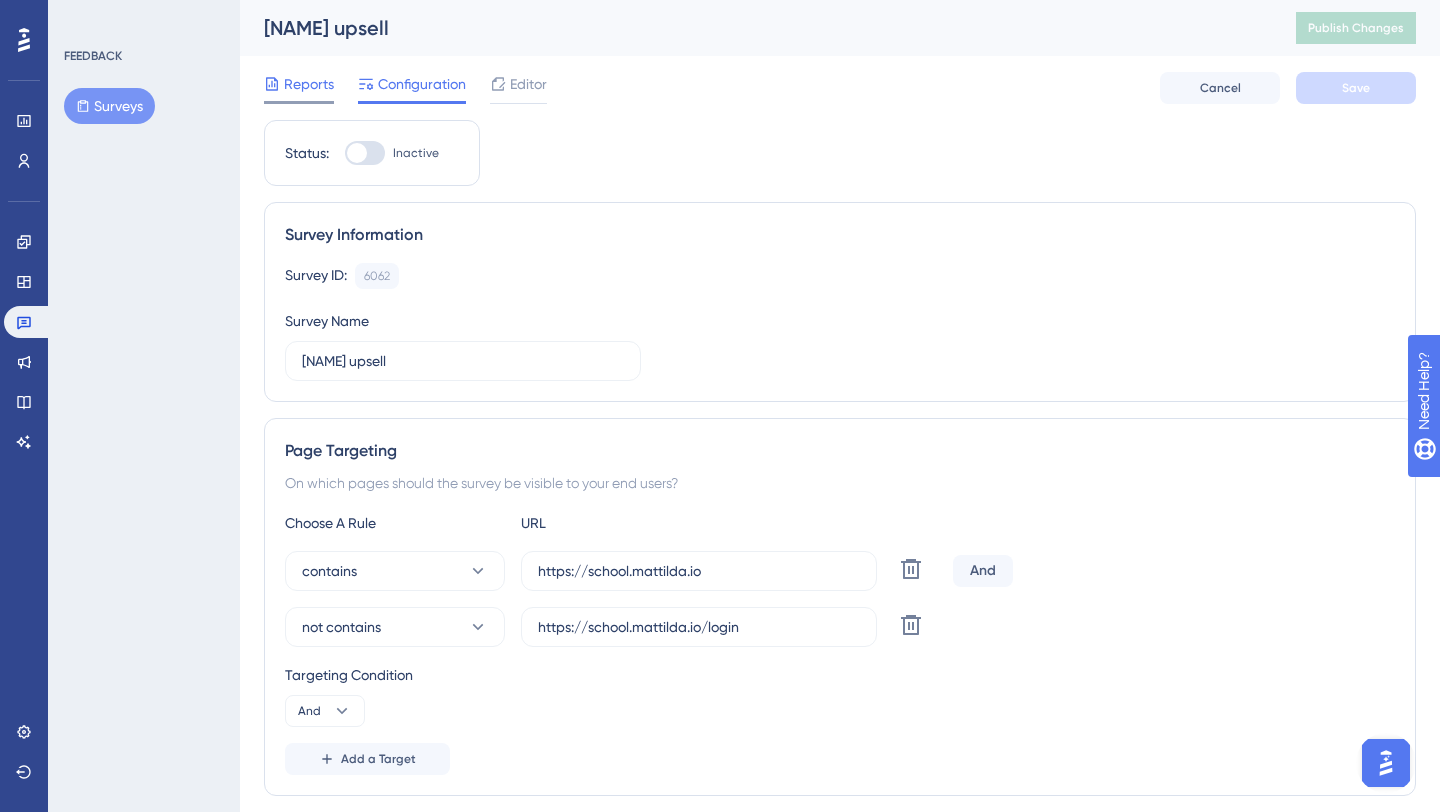 click on "Reports" at bounding box center (309, 84) 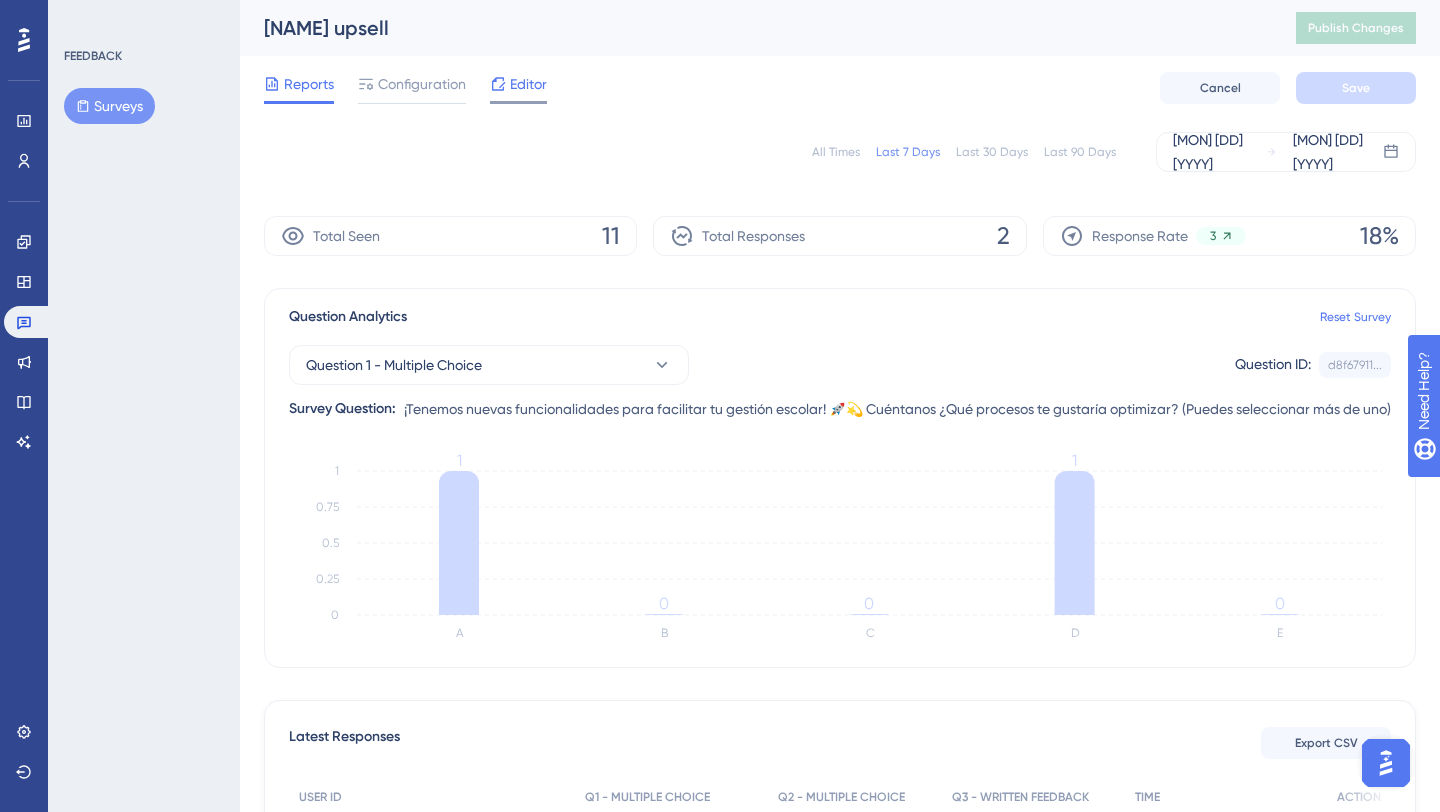 click on "Editor" at bounding box center [528, 84] 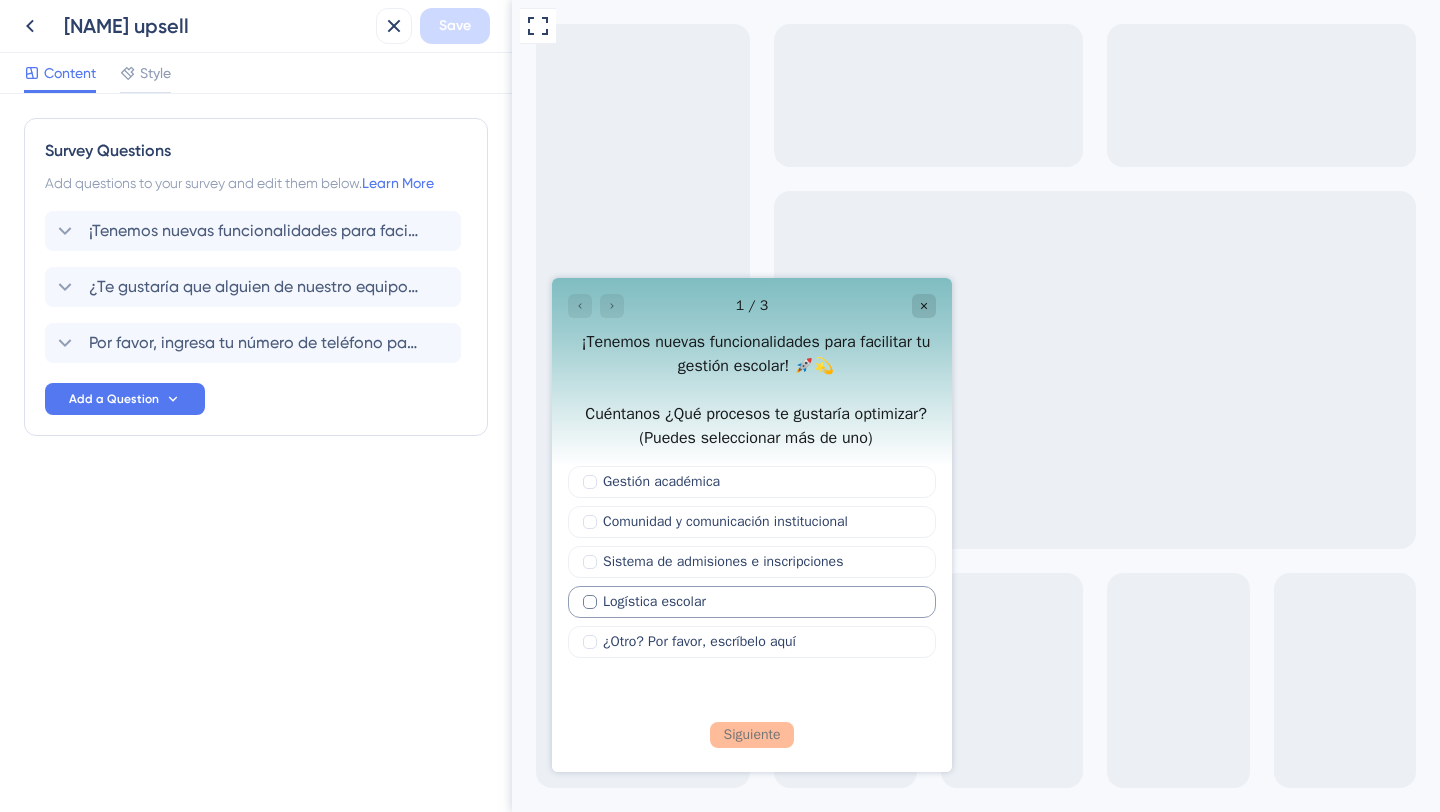 scroll, scrollTop: 0, scrollLeft: 0, axis: both 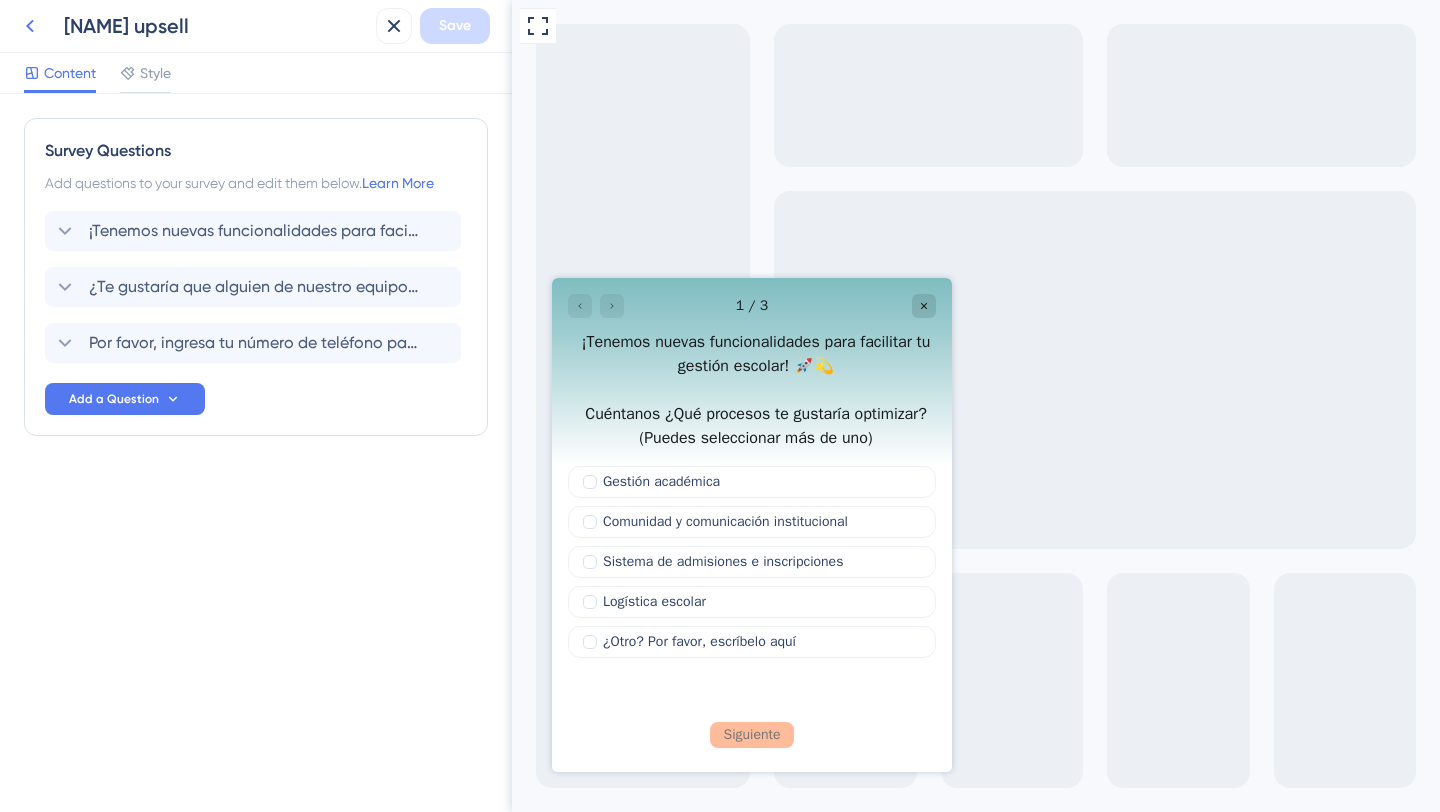 click 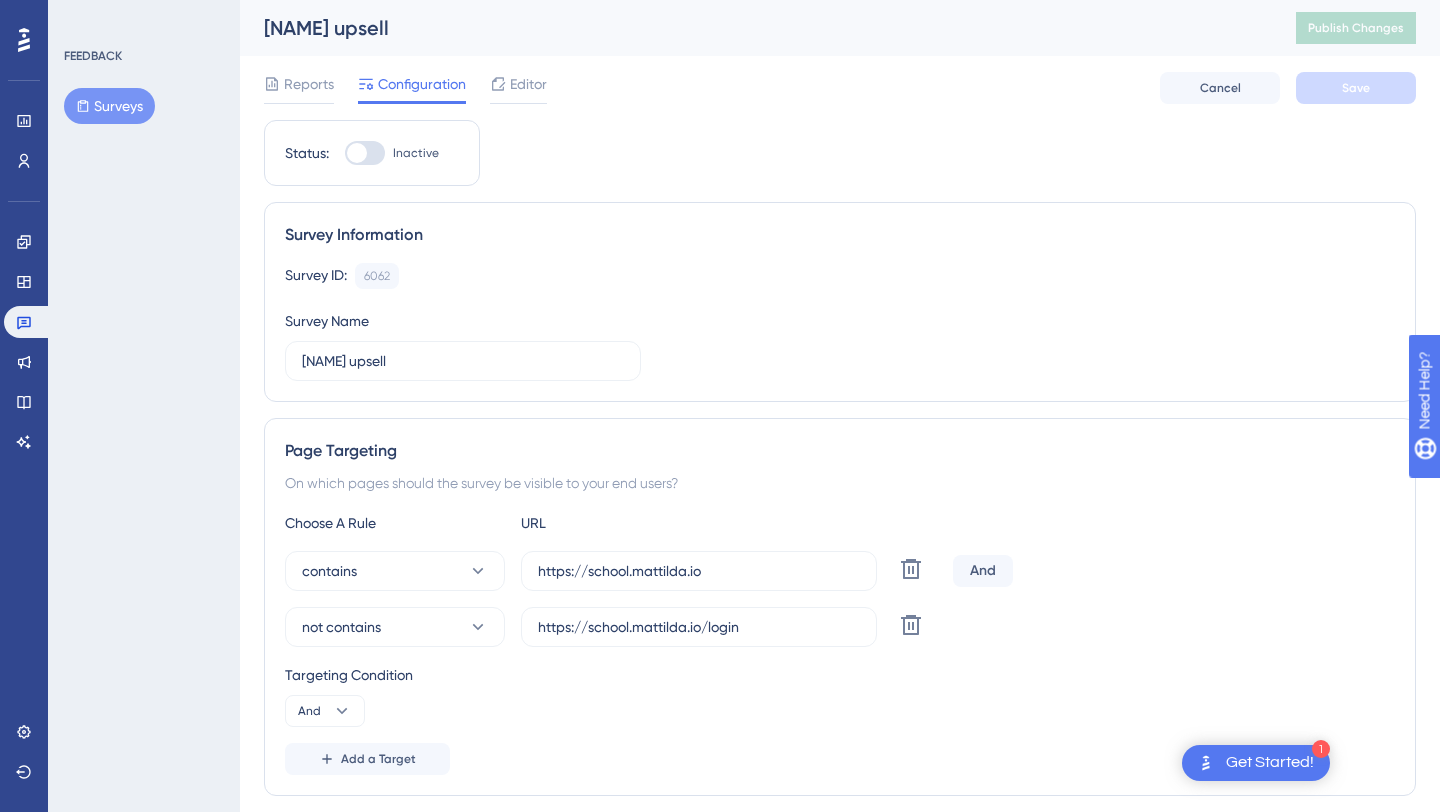 scroll, scrollTop: 0, scrollLeft: 0, axis: both 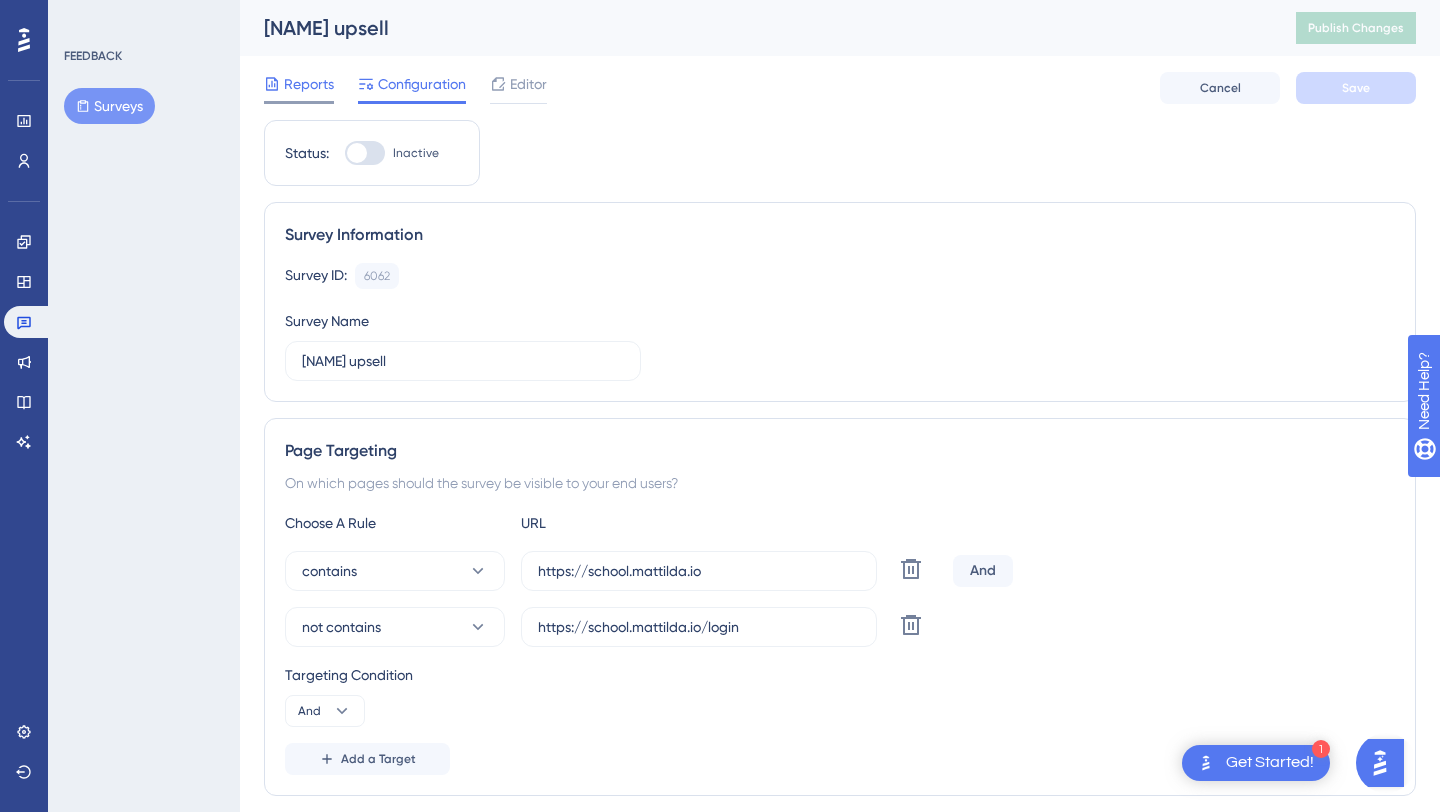 click on "Reports" at bounding box center [309, 84] 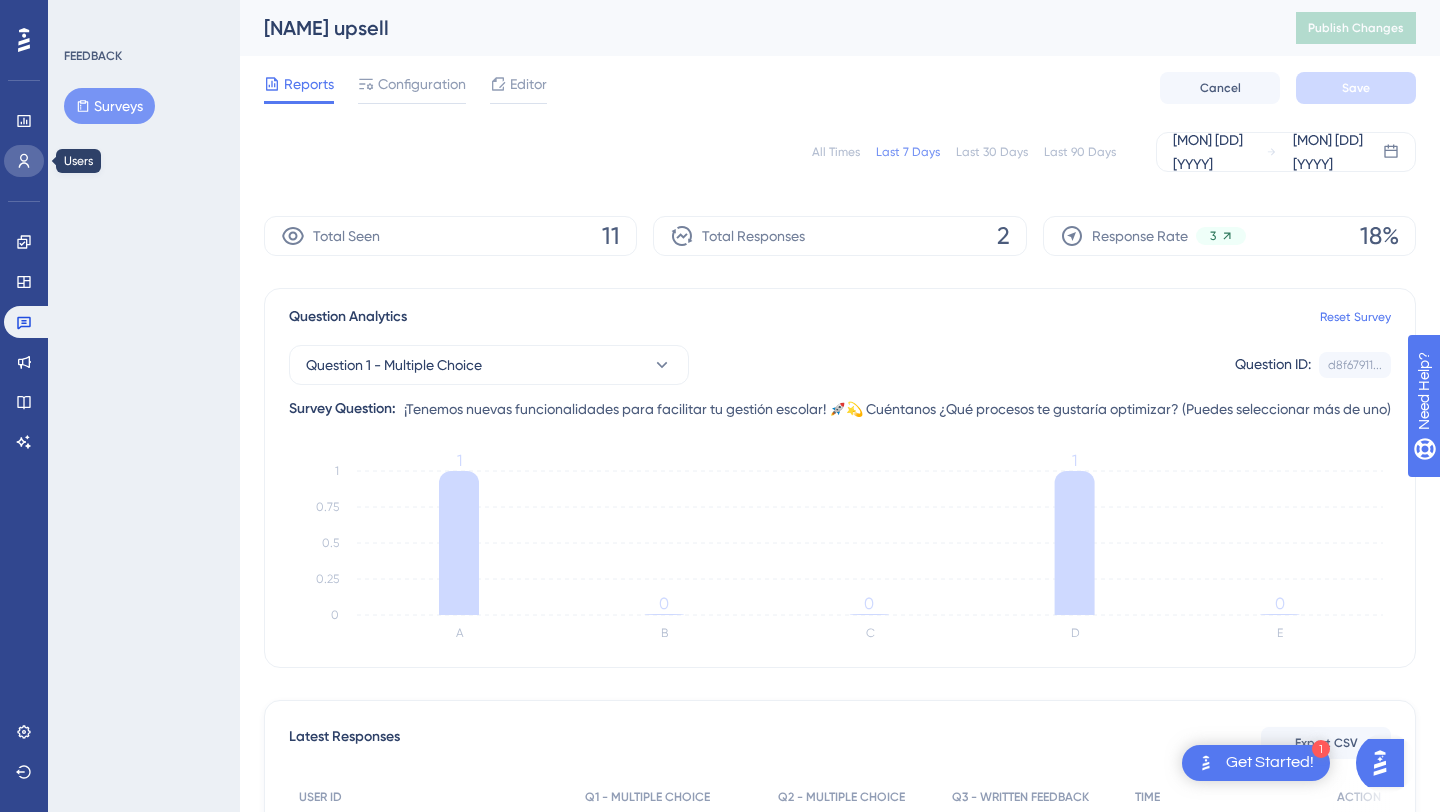 click at bounding box center (24, 161) 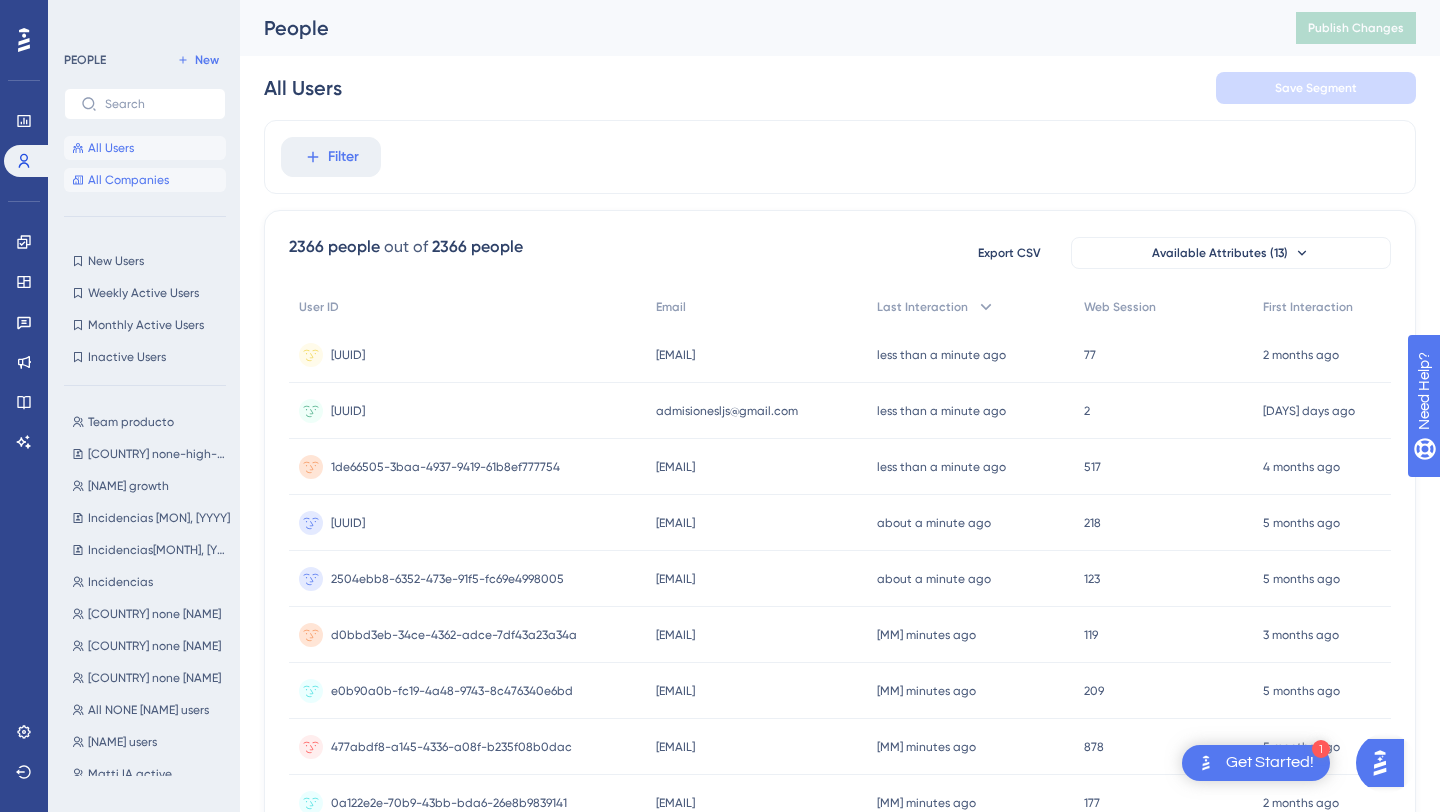 click on "All Companies" at bounding box center [145, 180] 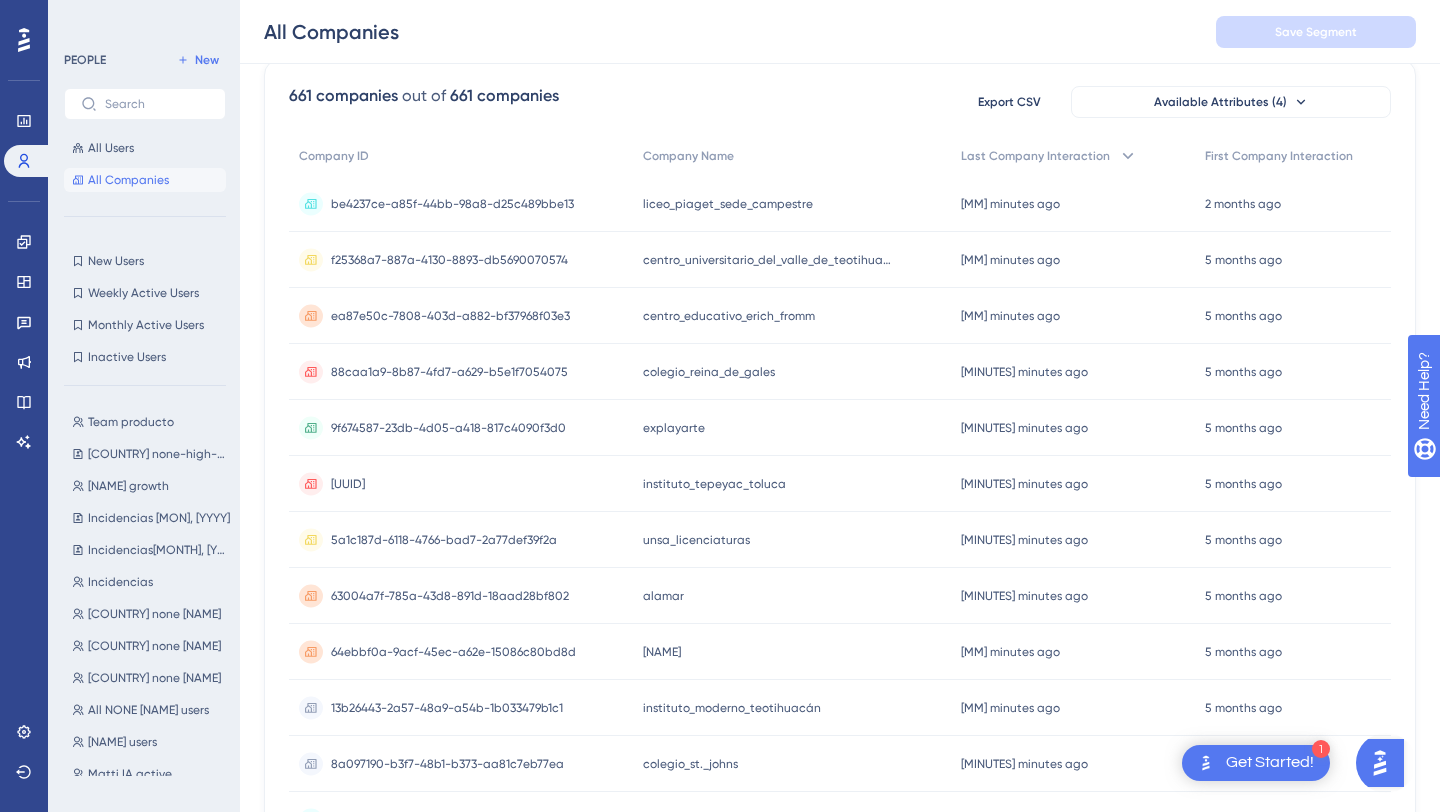 scroll, scrollTop: 0, scrollLeft: 0, axis: both 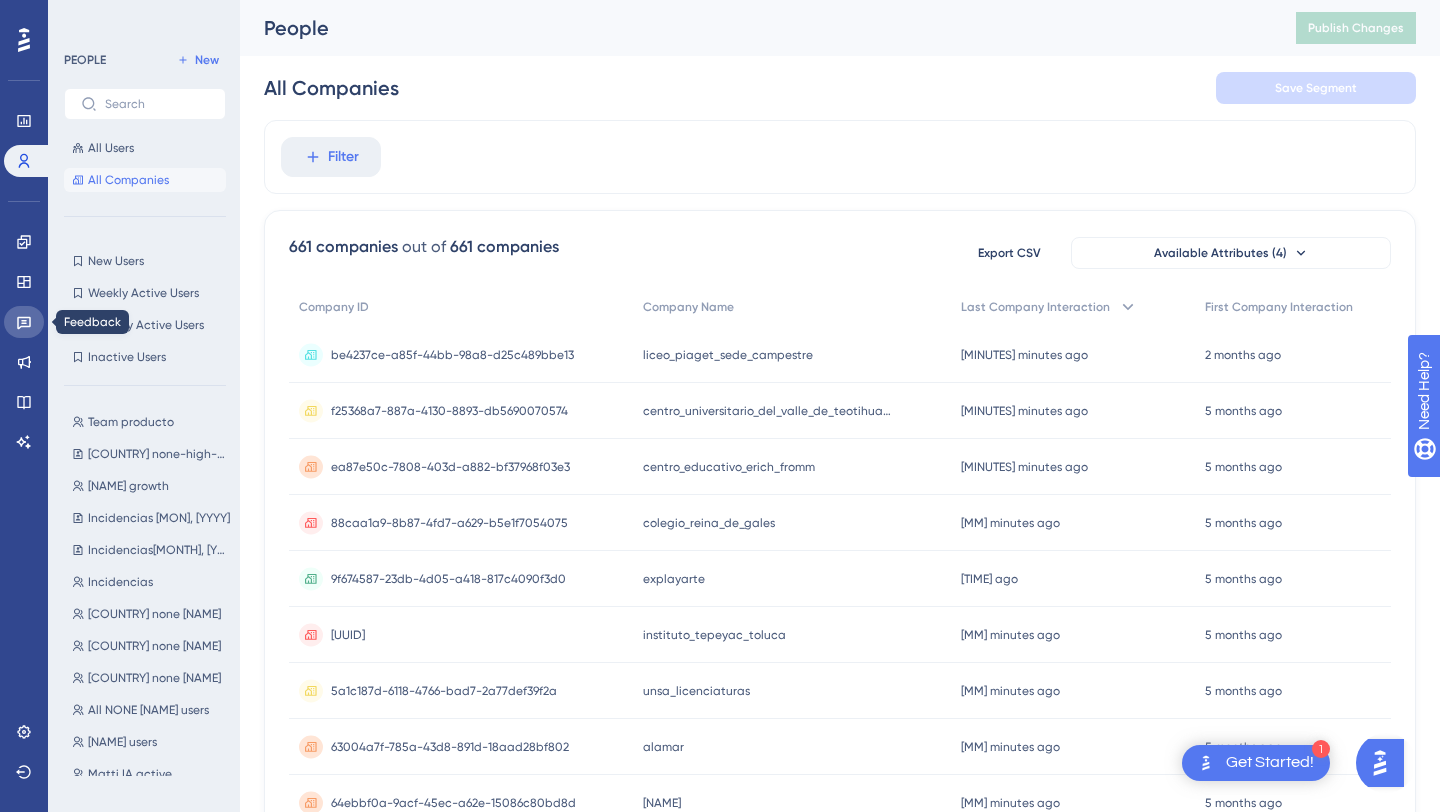 click at bounding box center (24, 322) 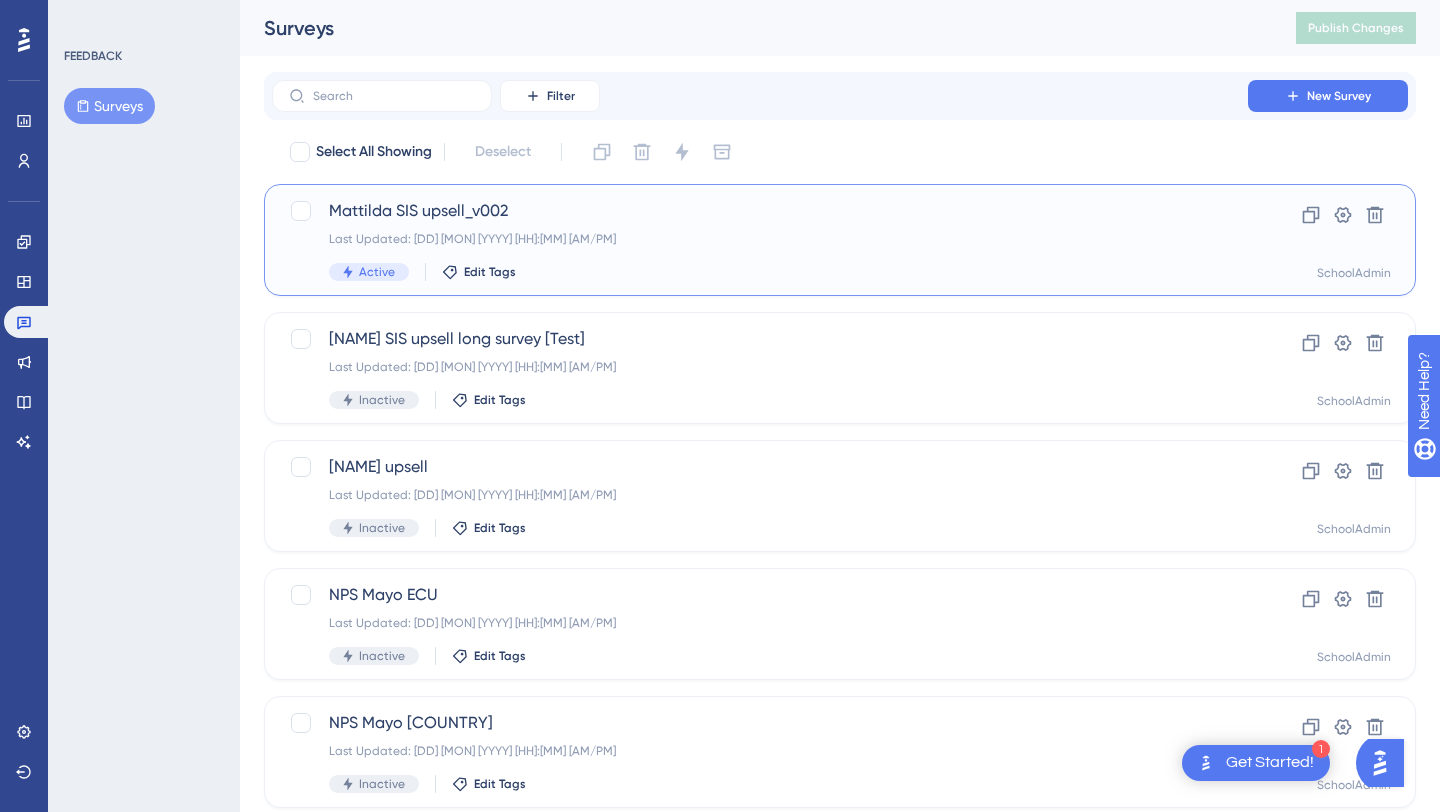 click on "Last Updated: [DD] [MON] [YYYY] [HH]:[MM] [AM/PM]" at bounding box center [760, 240] 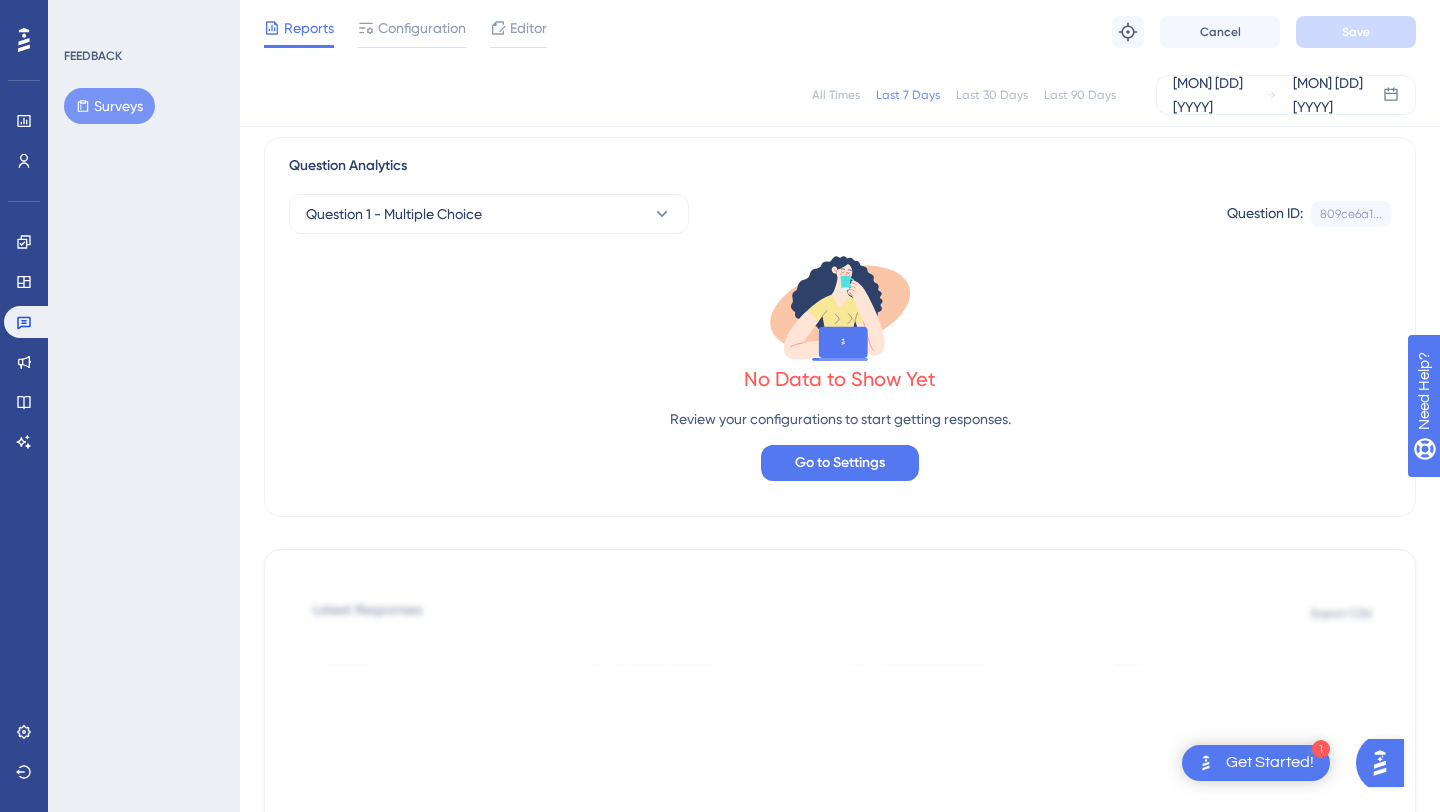 scroll, scrollTop: 0, scrollLeft: 0, axis: both 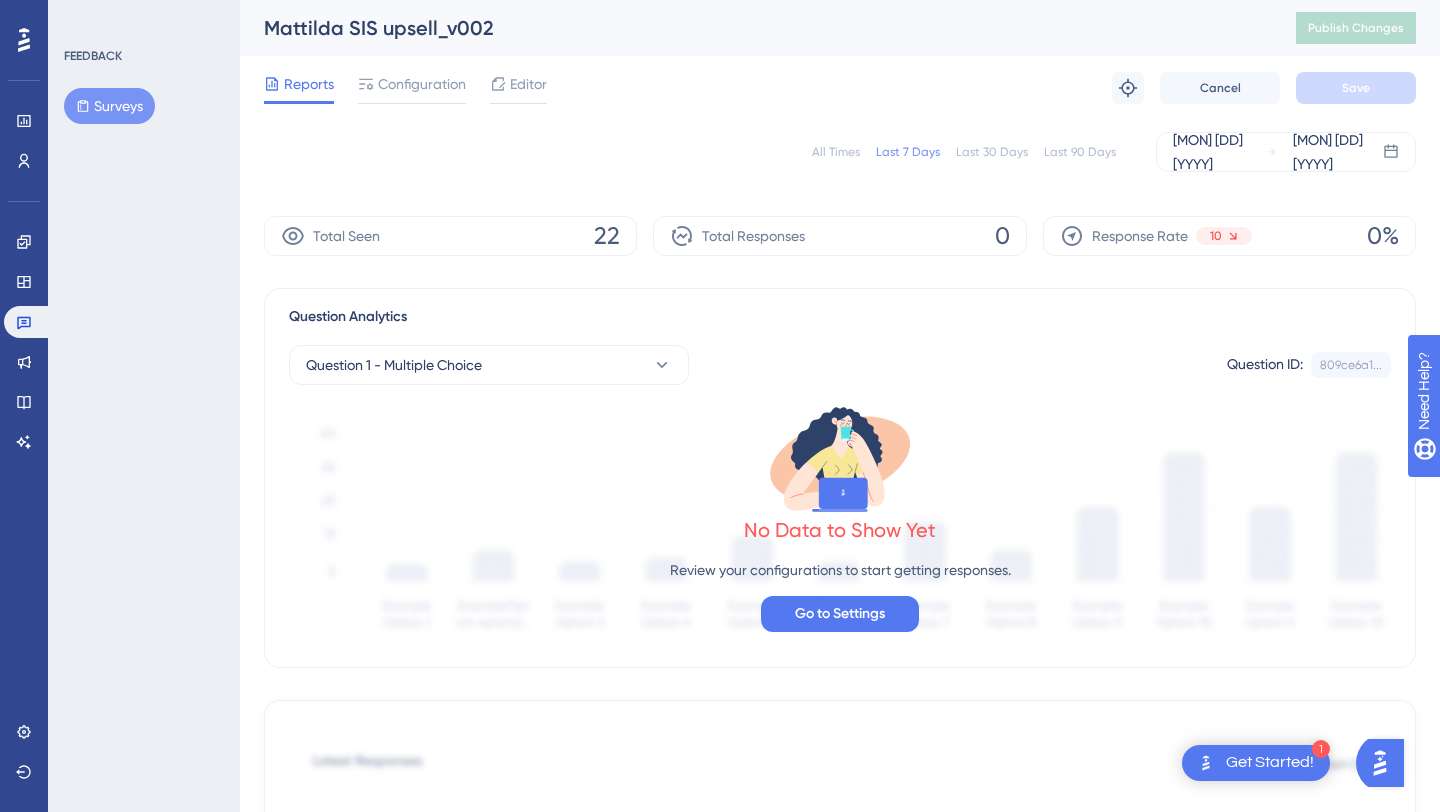click on "Total Responses 0" at bounding box center (839, 236) 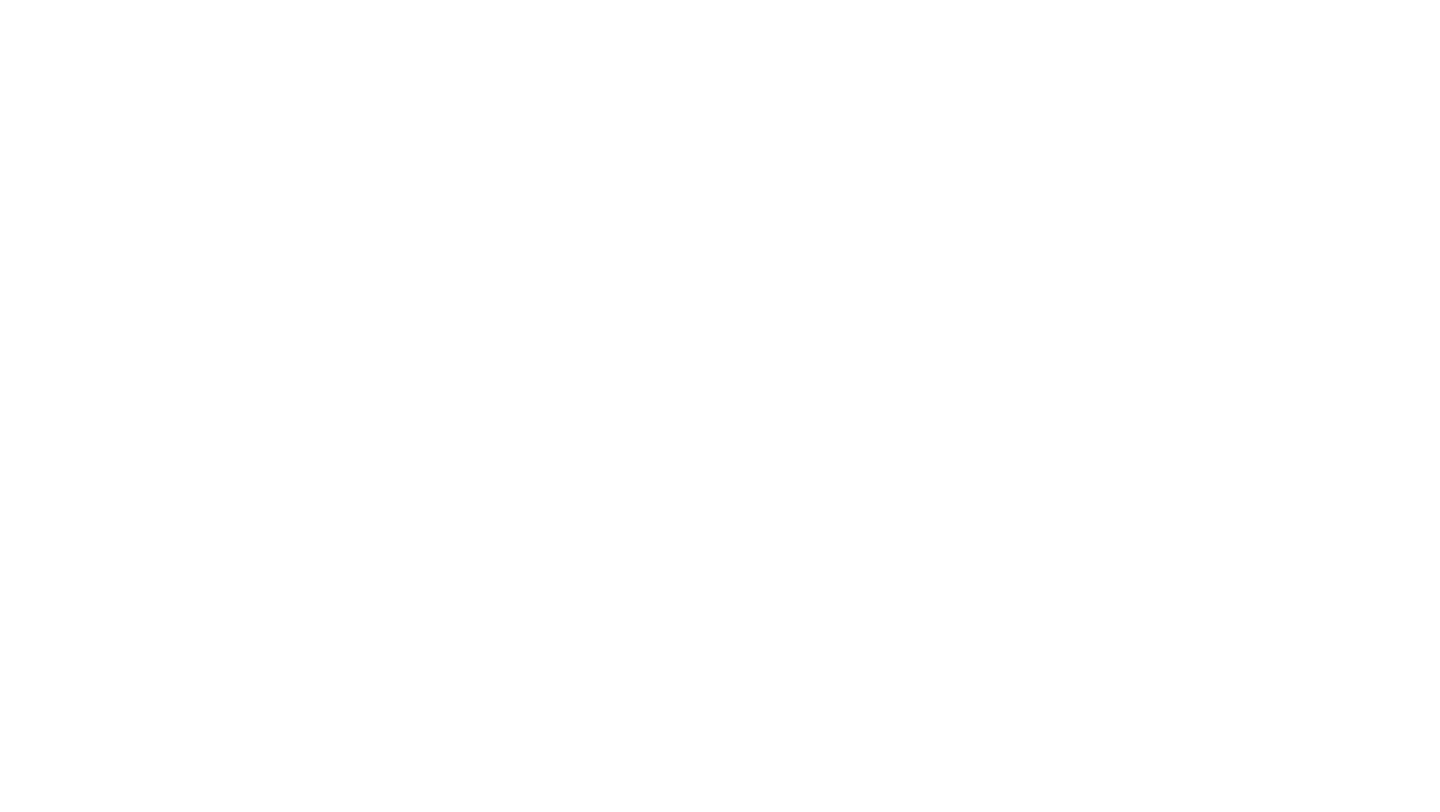 scroll, scrollTop: 0, scrollLeft: 0, axis: both 